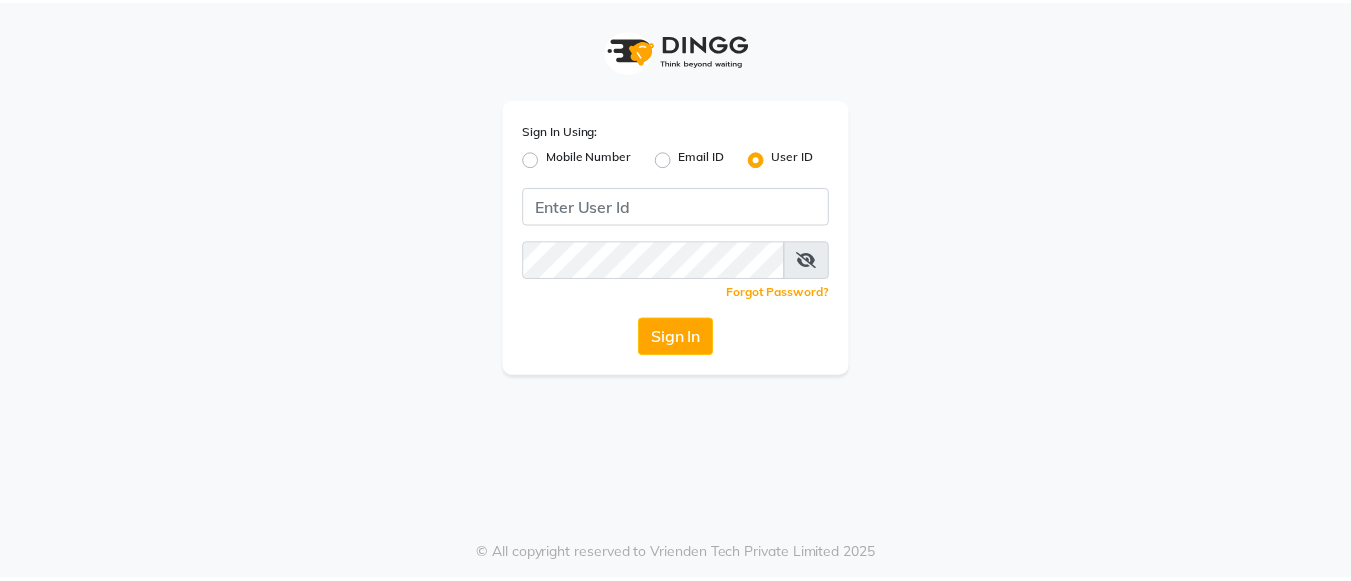 scroll, scrollTop: 0, scrollLeft: 0, axis: both 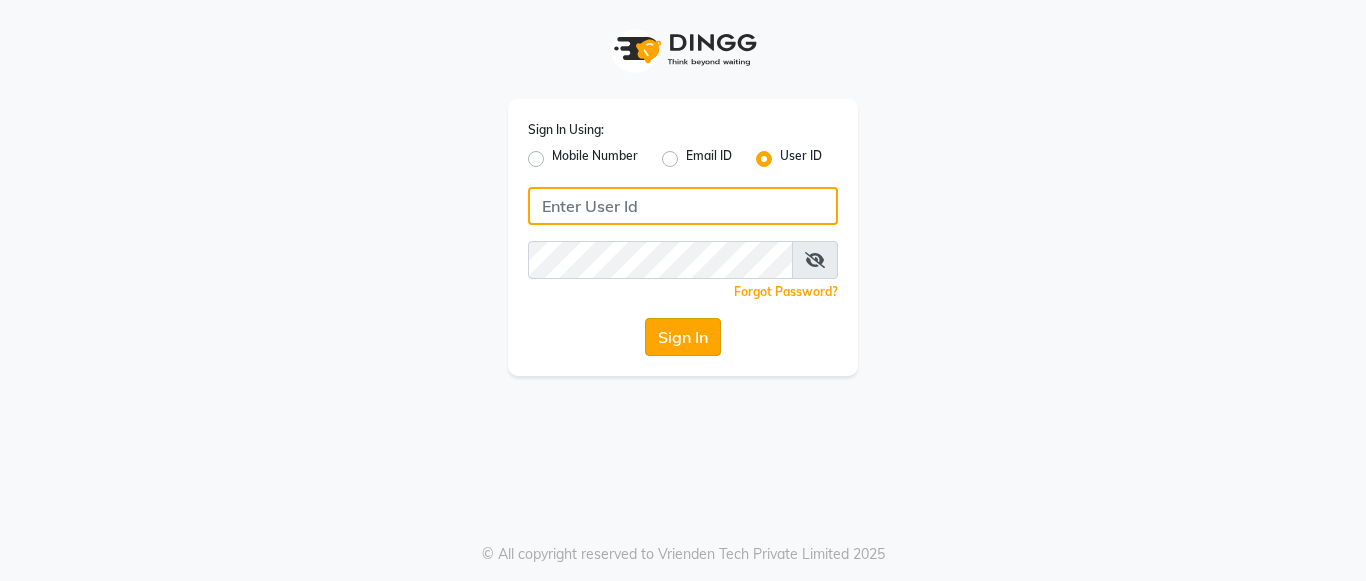 type on "umsalon" 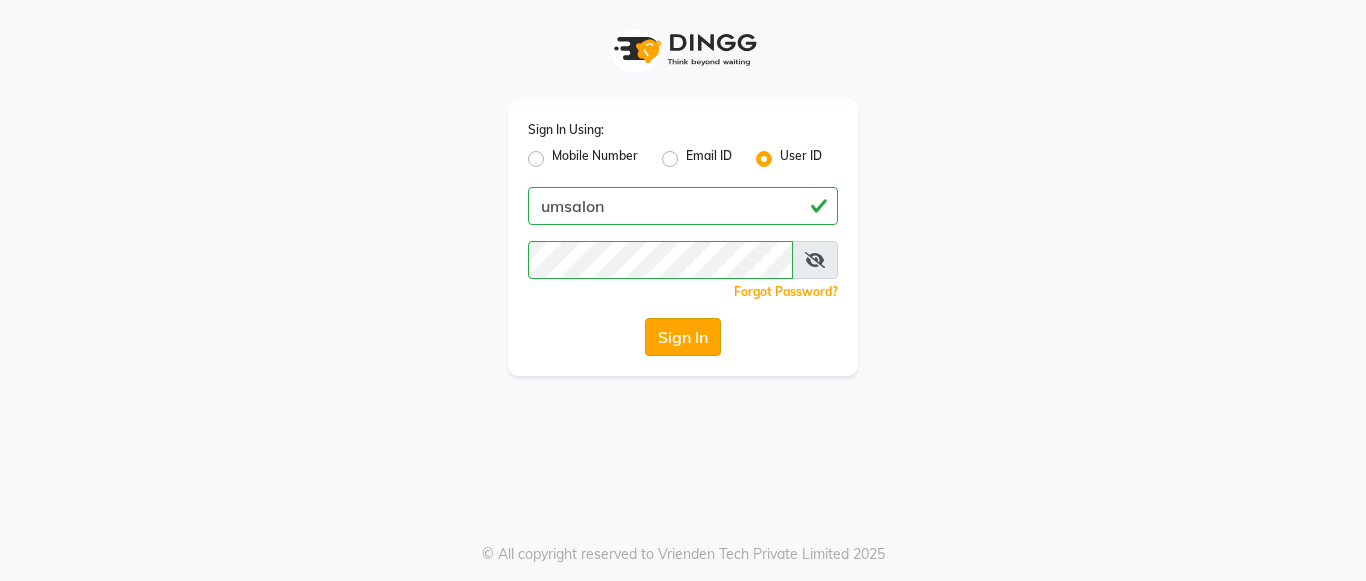 click on "Sign In" 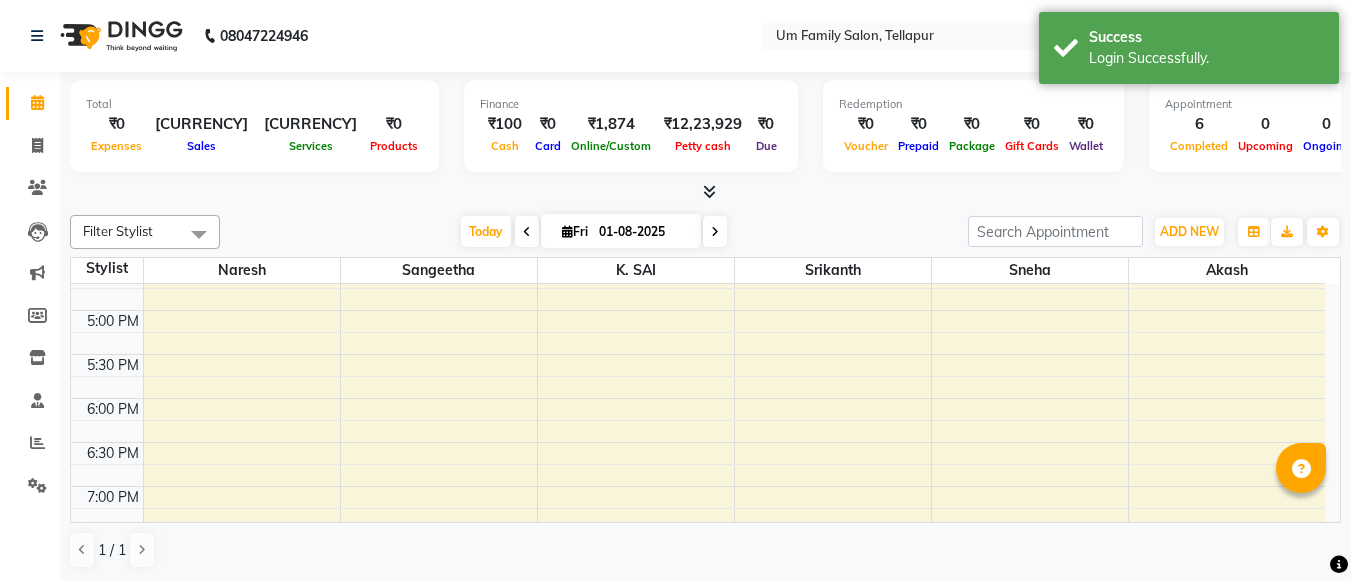 scroll, scrollTop: 0, scrollLeft: 0, axis: both 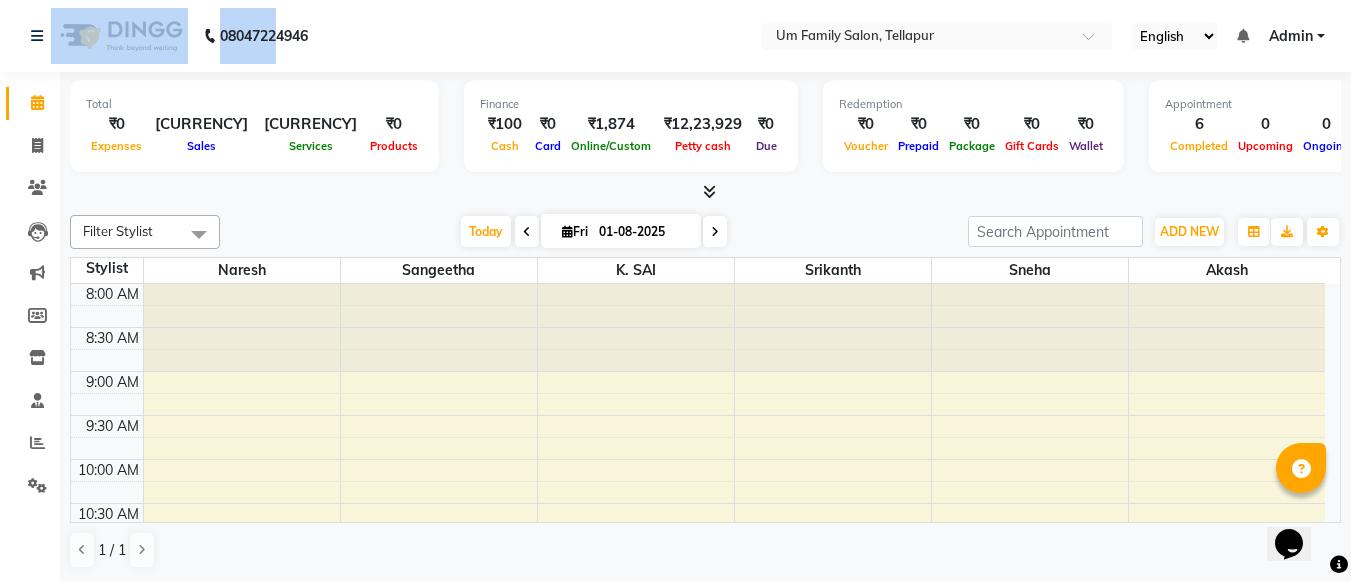 drag, startPoint x: 282, startPoint y: 13, endPoint x: 163, endPoint y: 3, distance: 119.419426 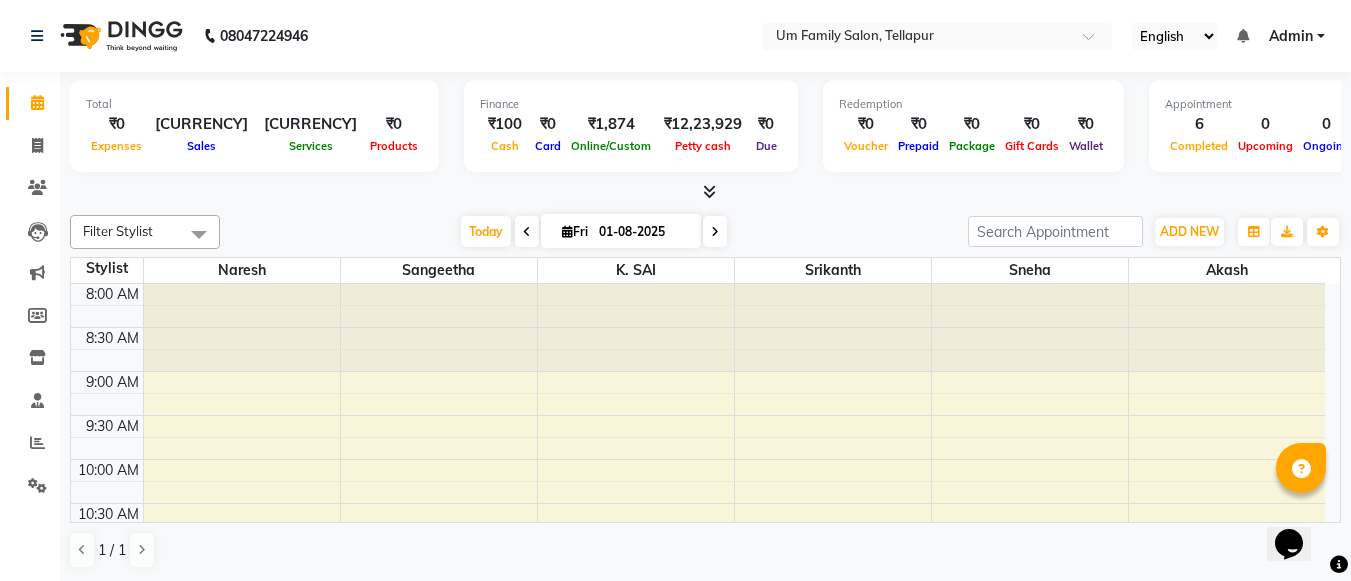 click at bounding box center (242, 328) 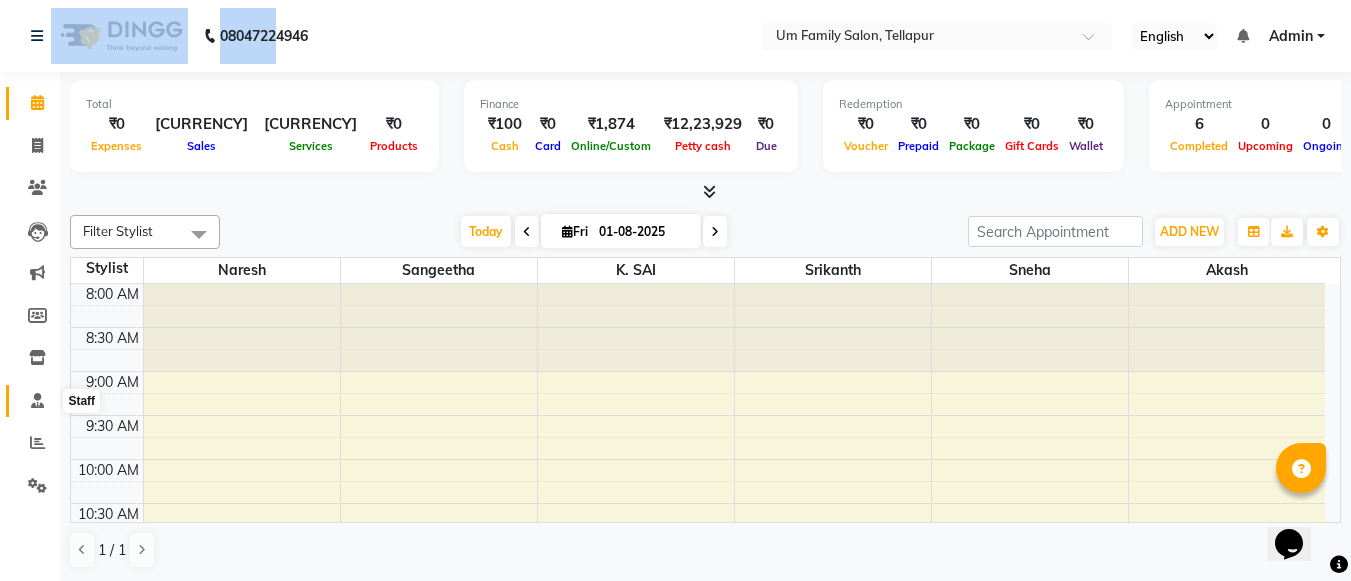 click 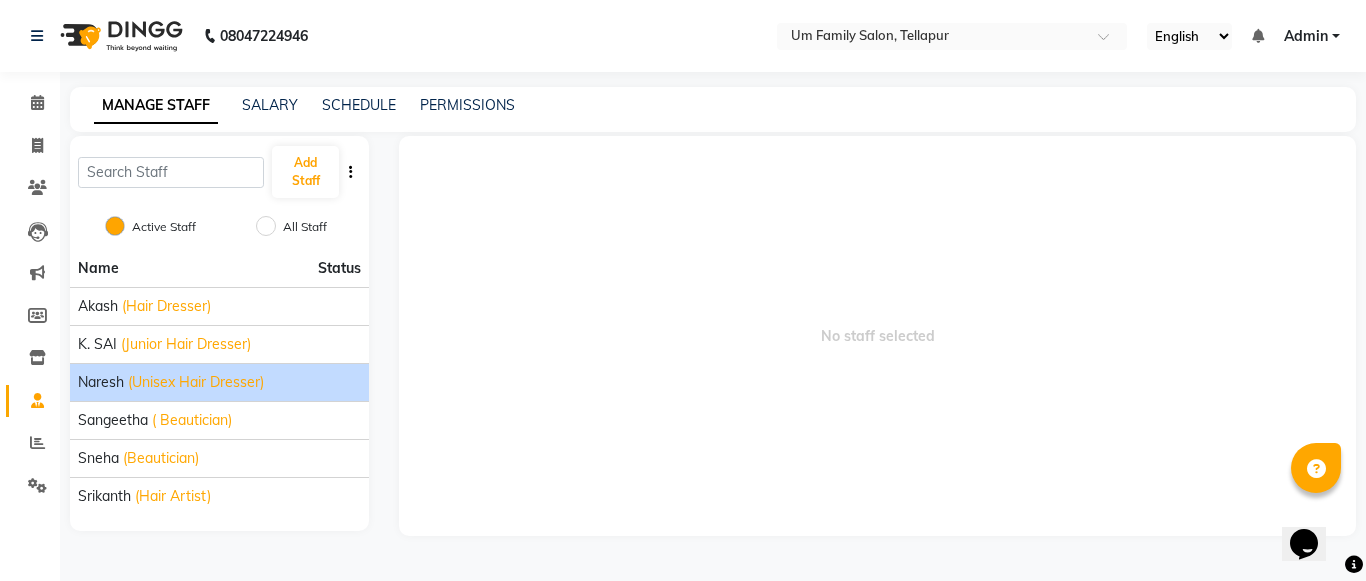 click on "Naresh" 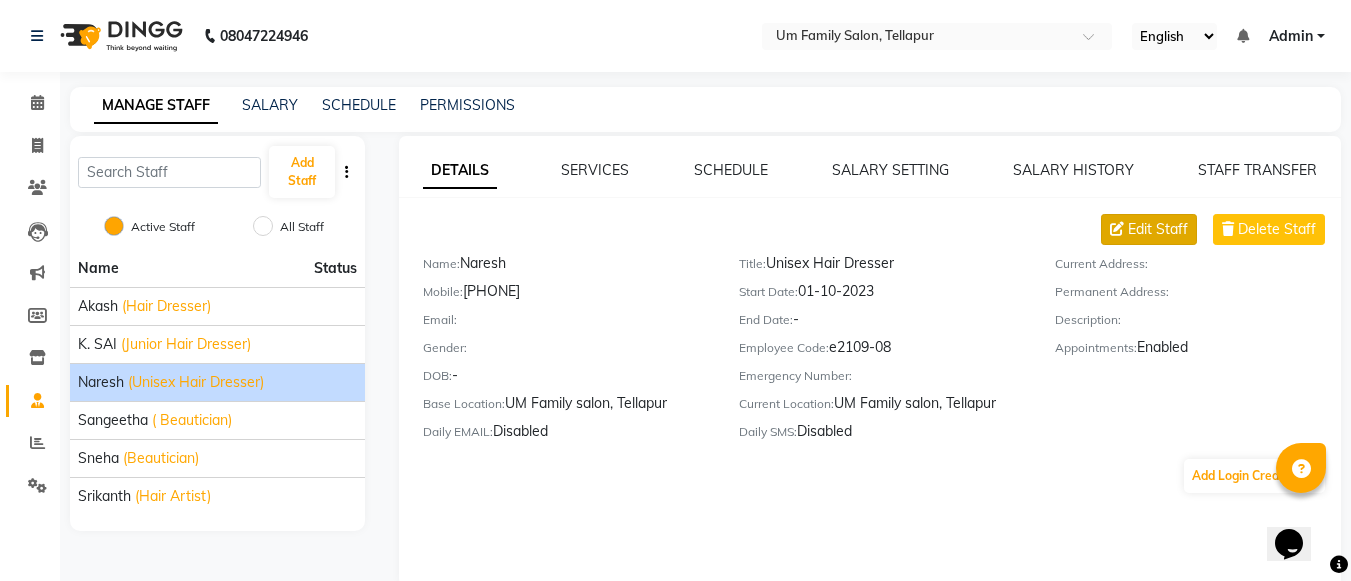 click on "Edit Staff" 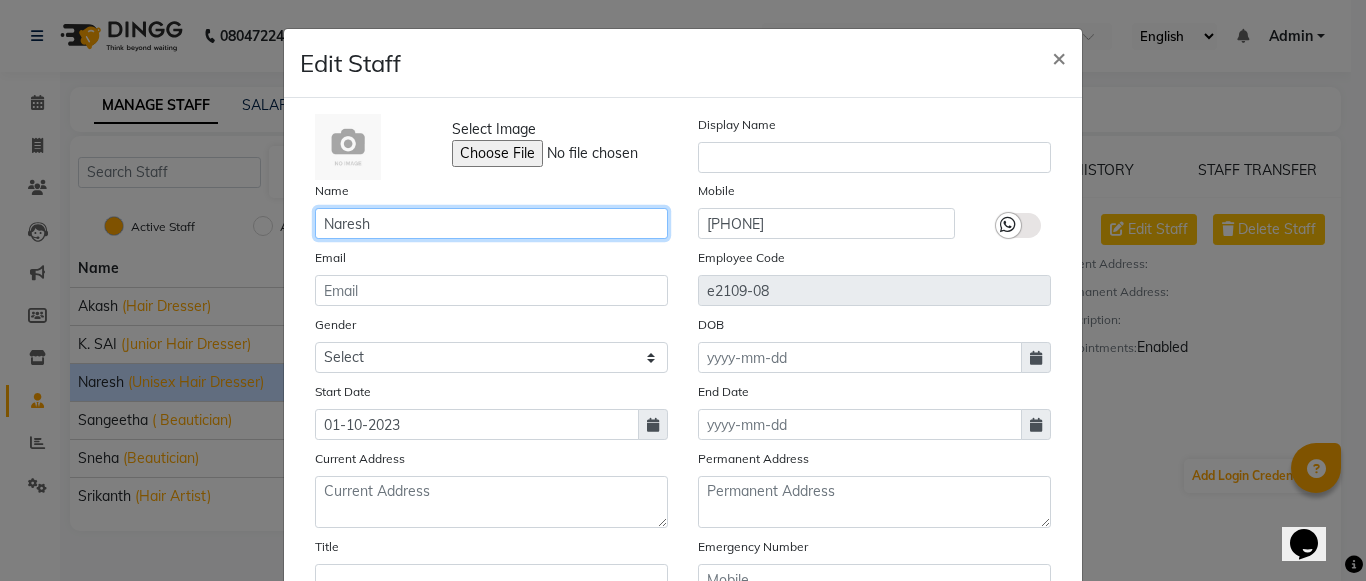 click on "Naresh" 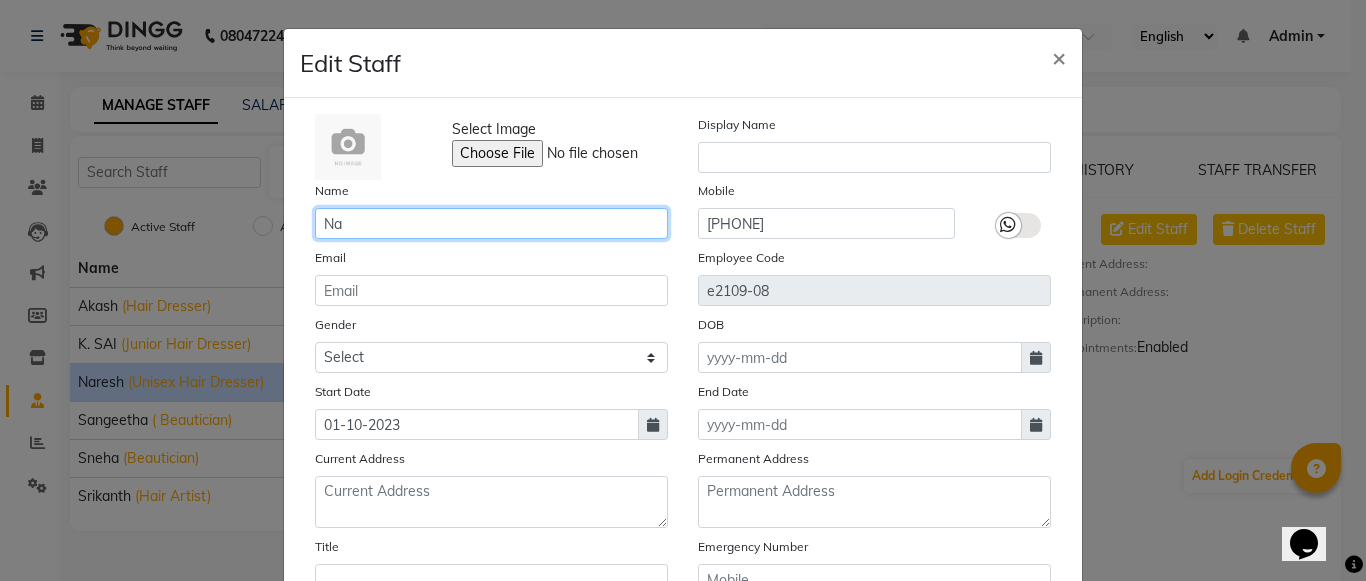 type on "N" 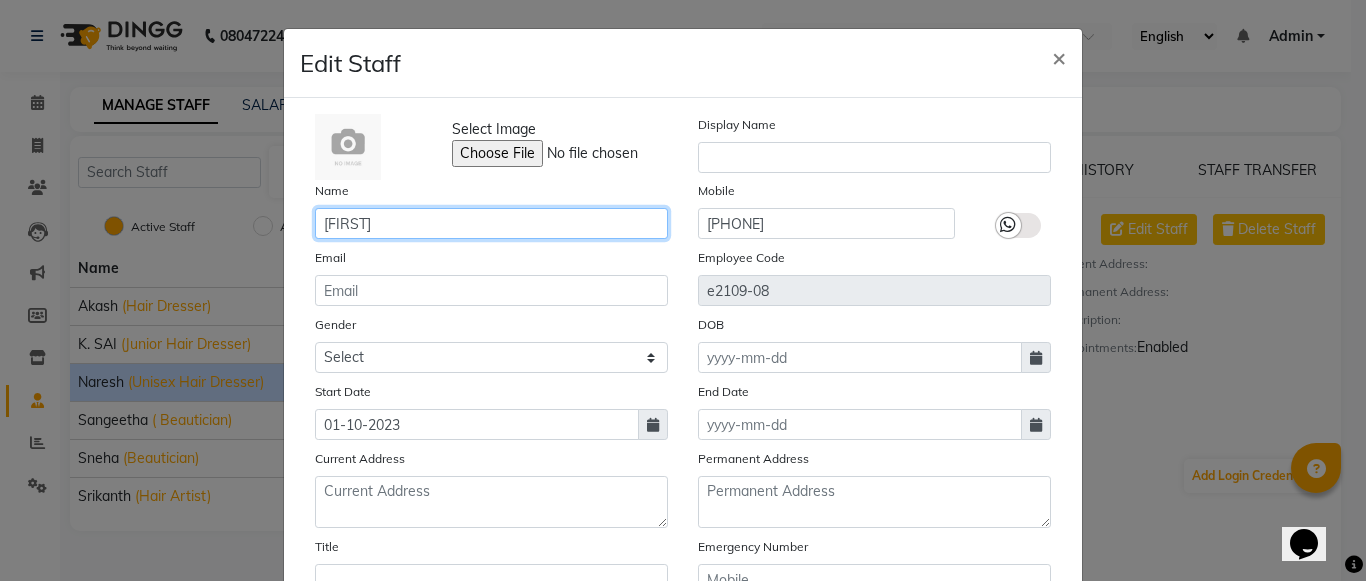 type on "[FIRST]" 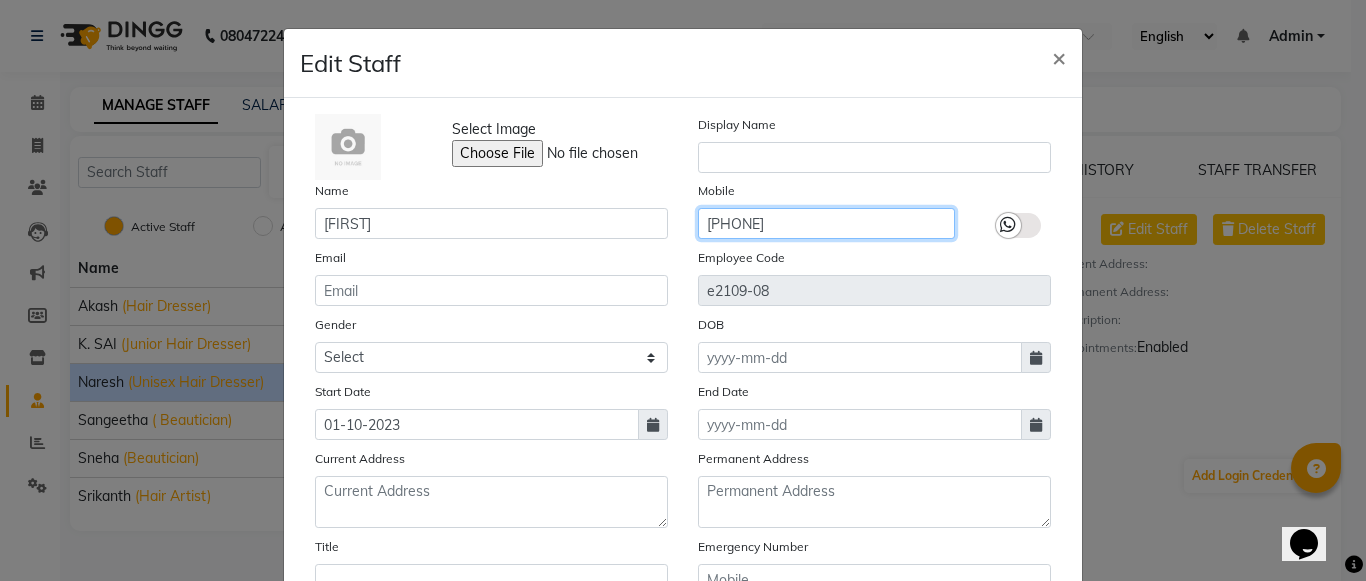 click on "[PHONE]" 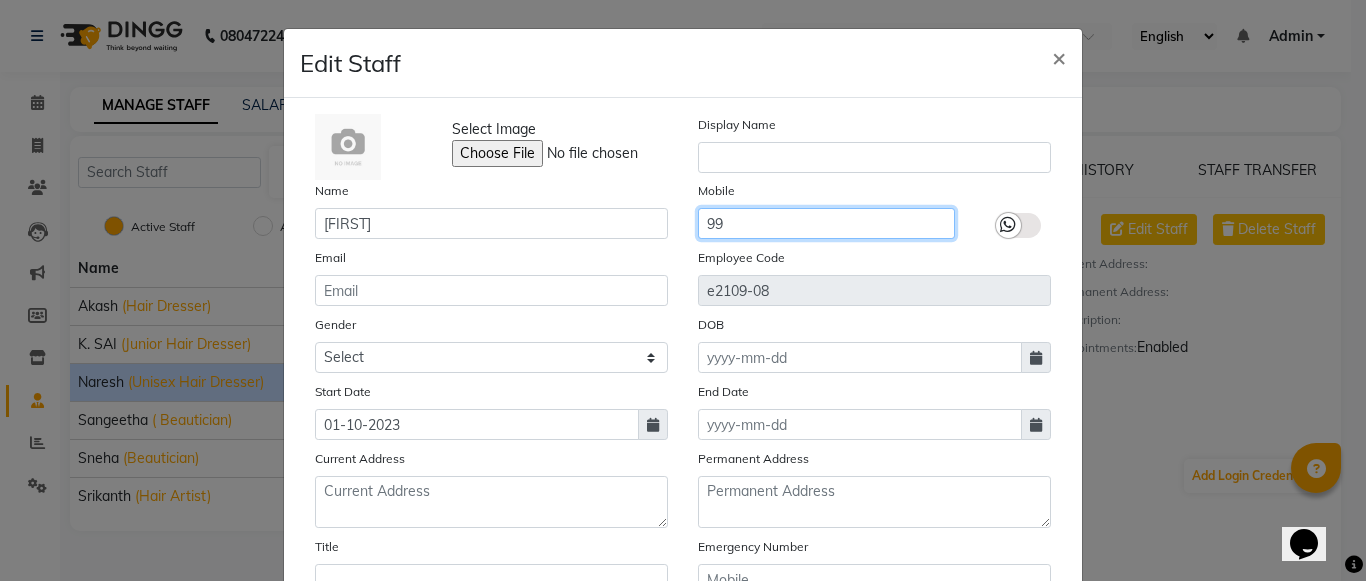 type on "9" 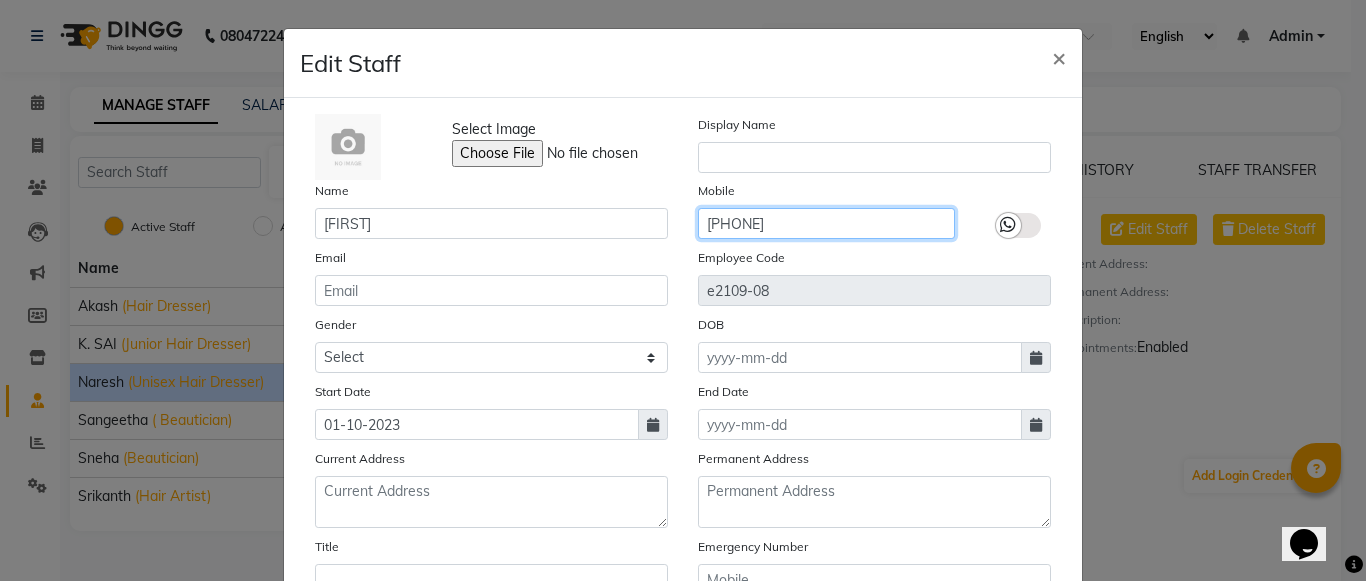 type on "[PHONE]" 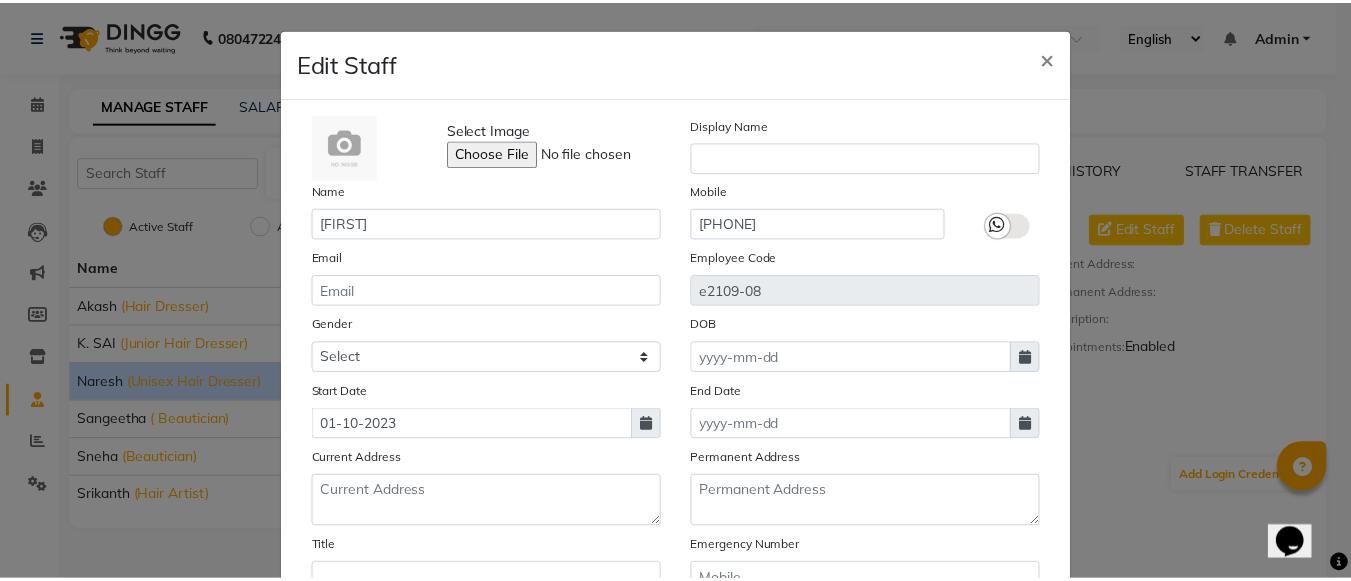 scroll, scrollTop: 301, scrollLeft: 0, axis: vertical 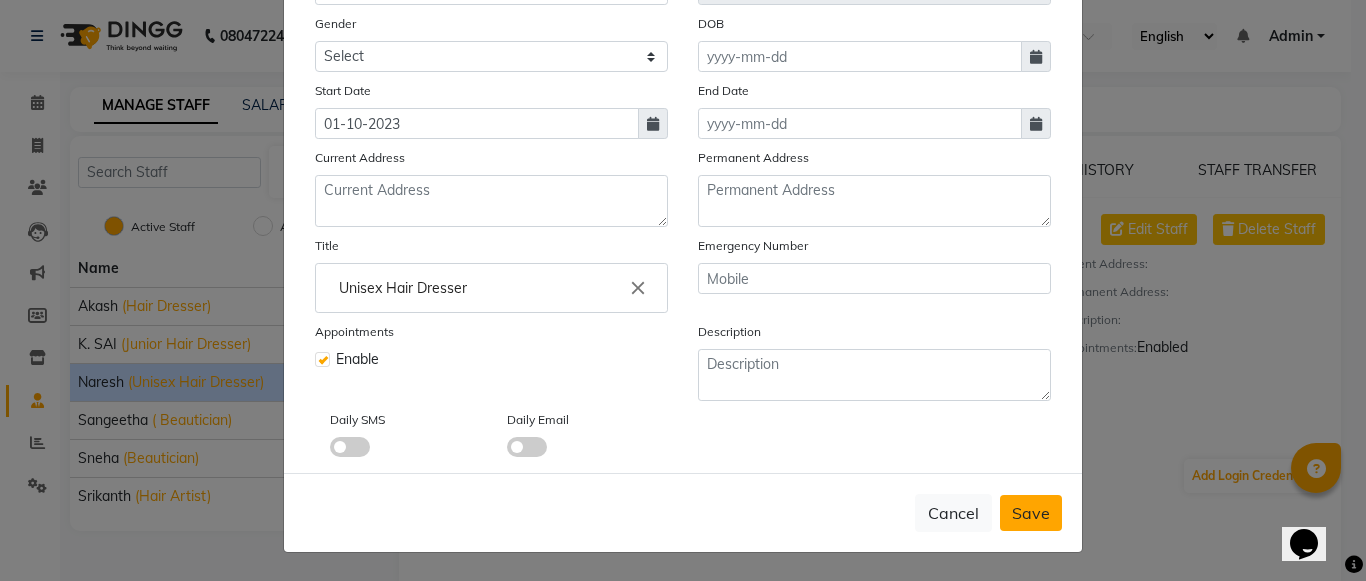 click on "Save" at bounding box center [1031, 513] 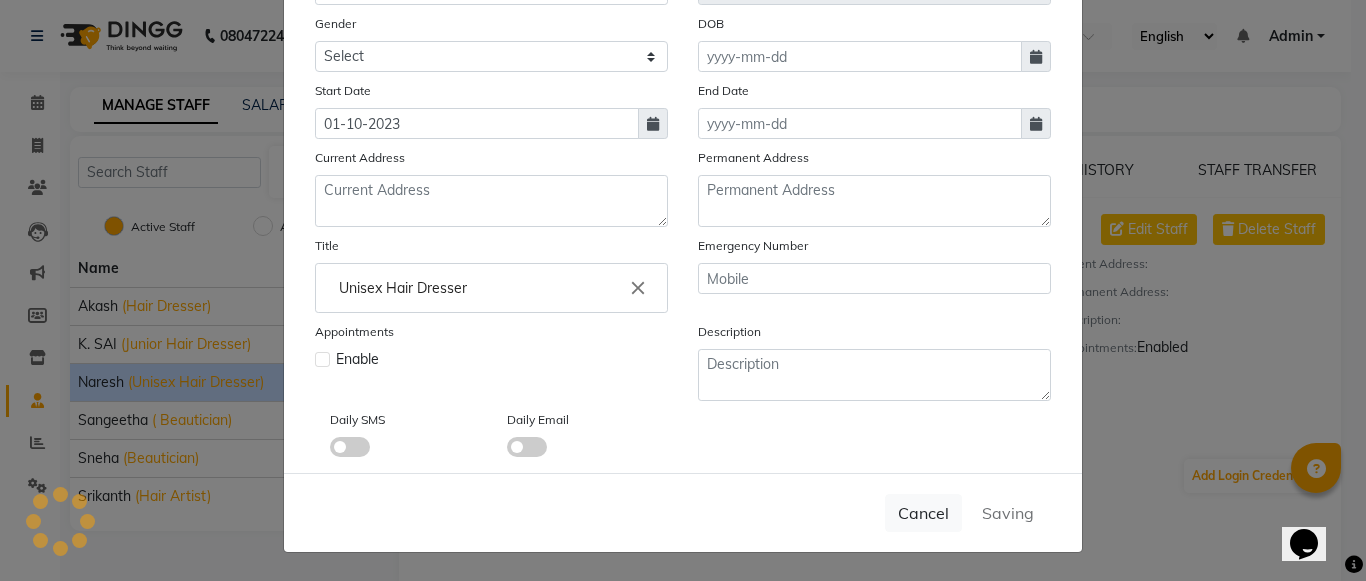 type 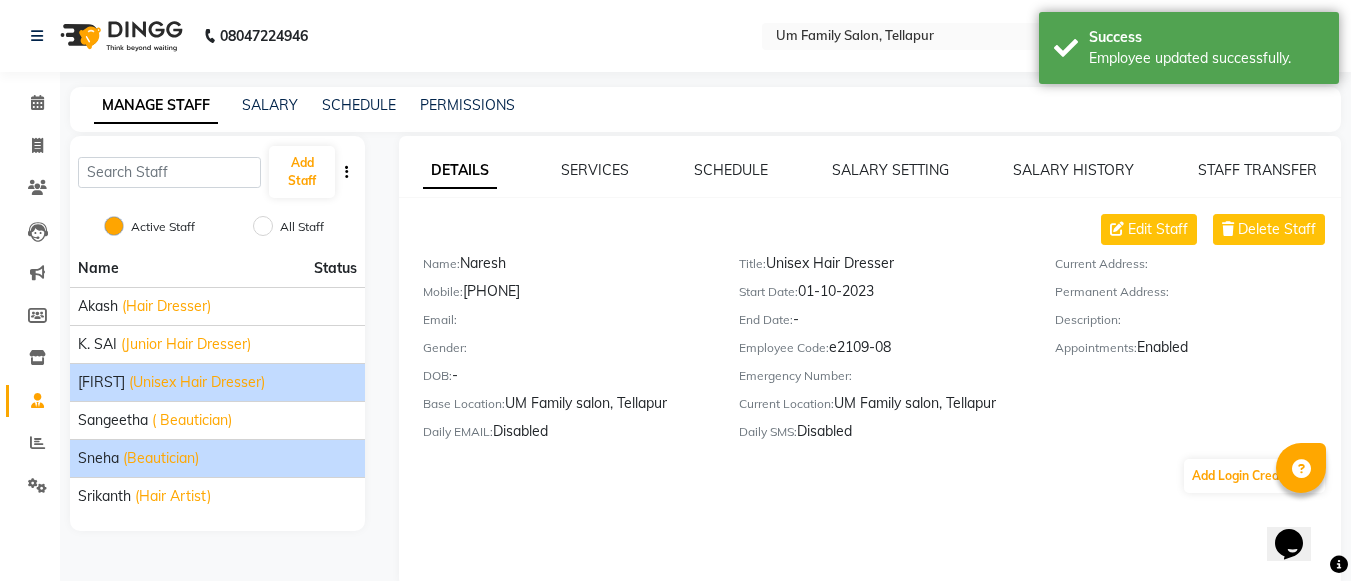 click on "(Beautician)" 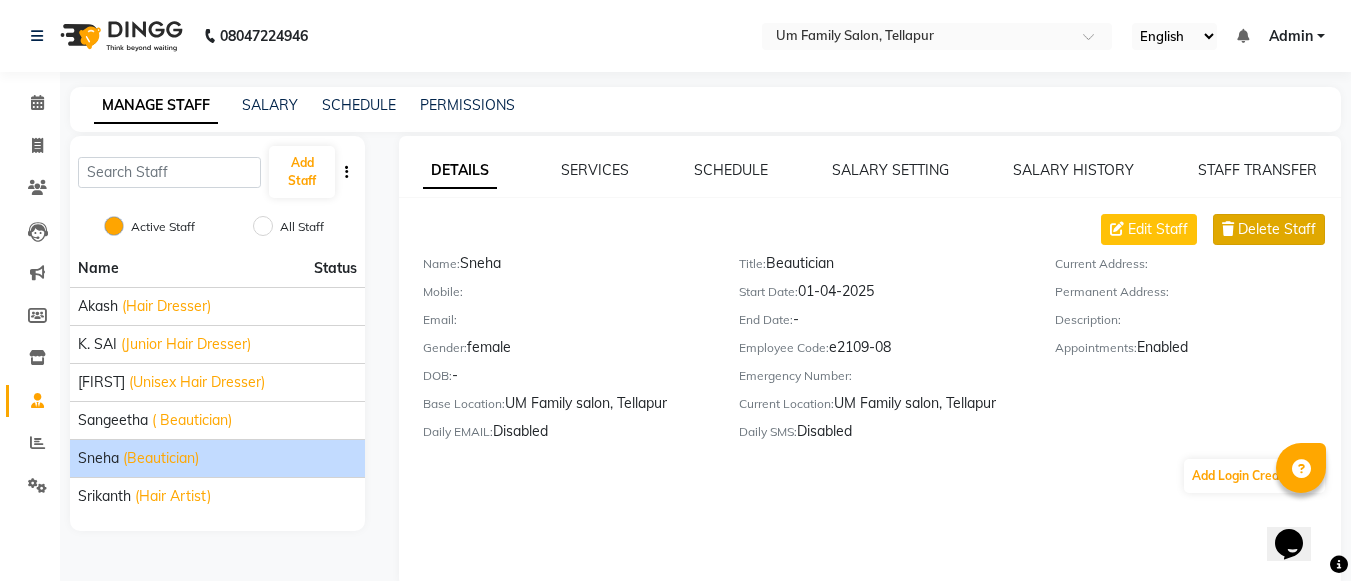 click on "Delete Staff" 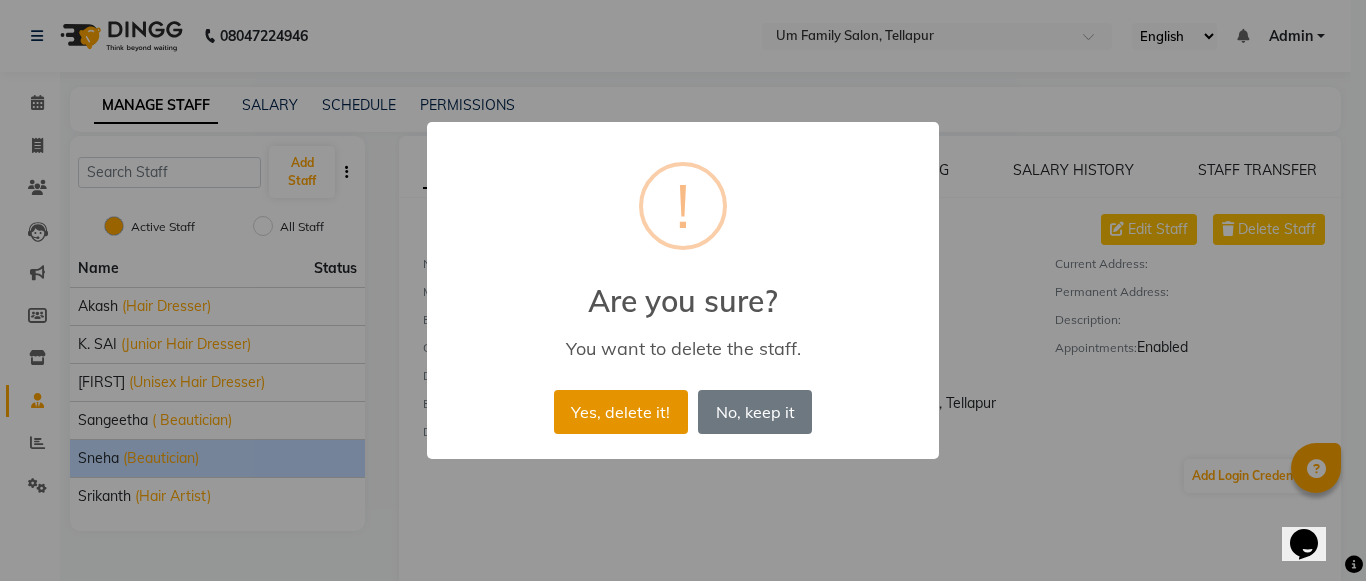 click on "Yes, delete it!" at bounding box center [621, 412] 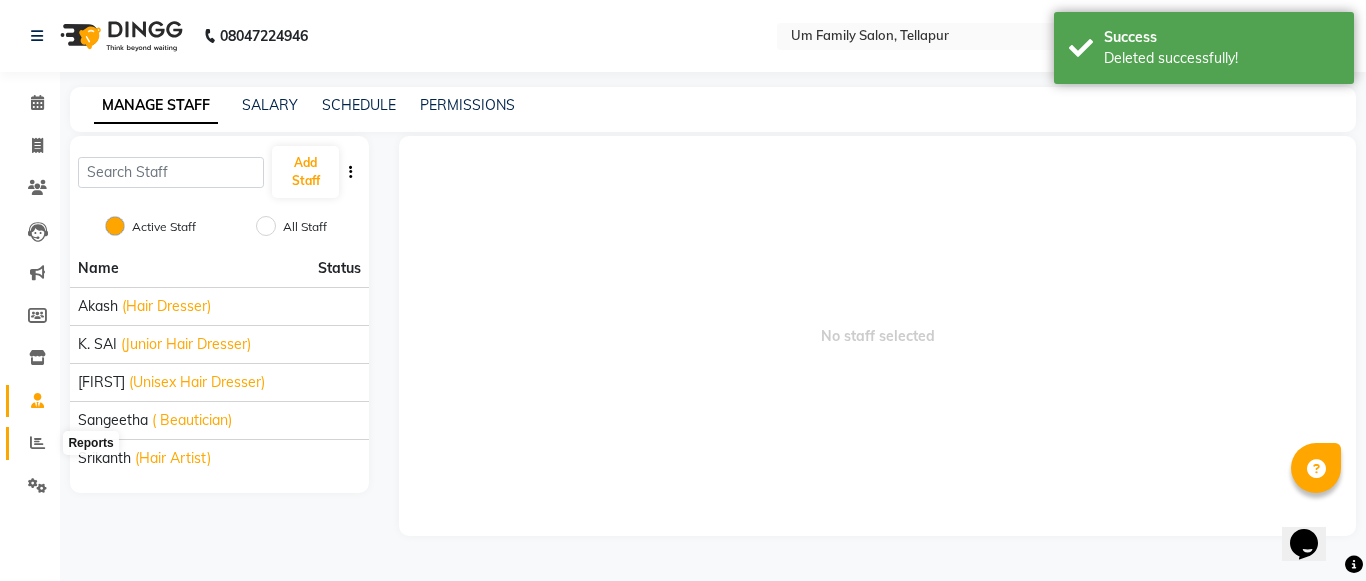 click 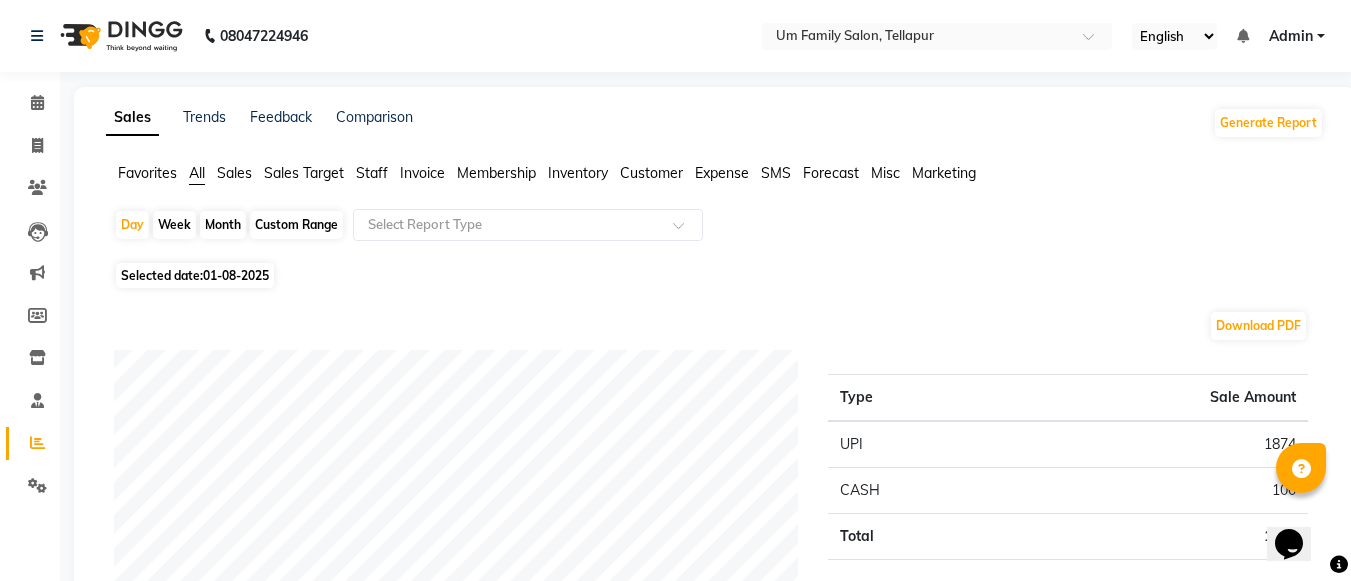 click on "Sales" 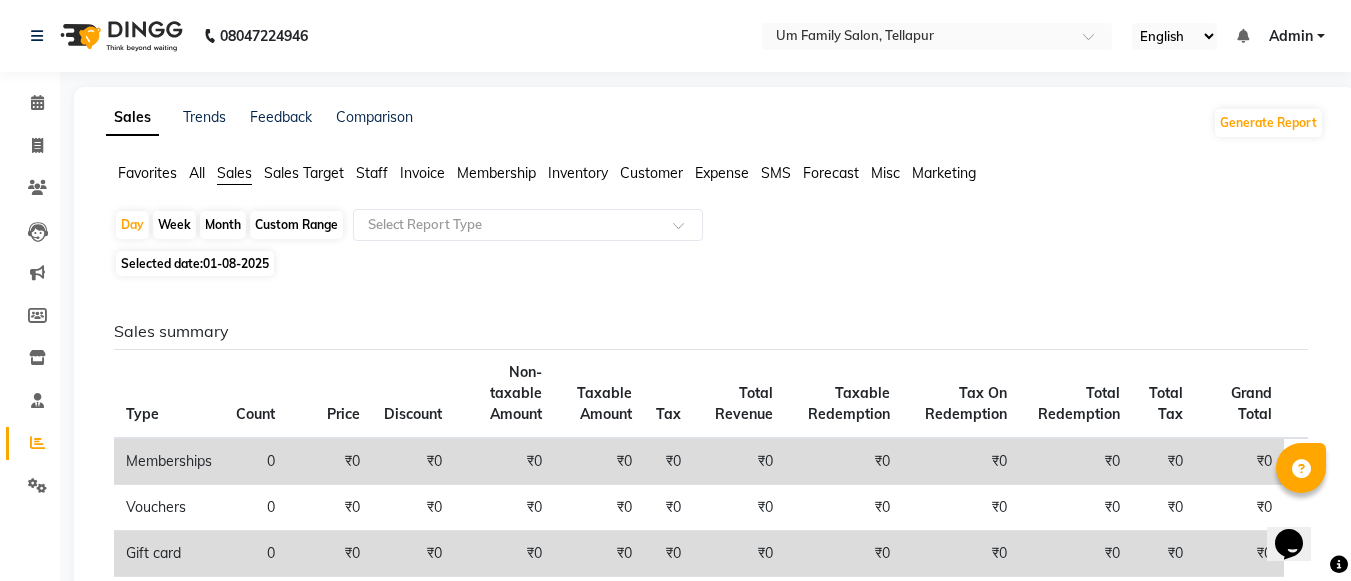 click on "Month" 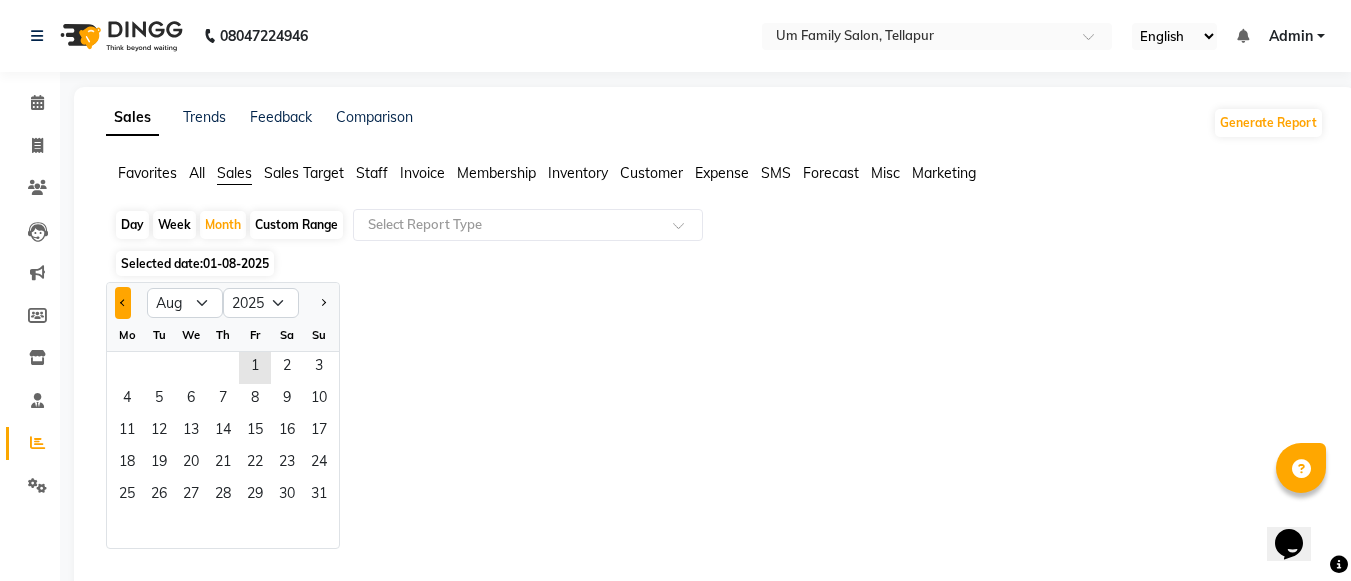 click 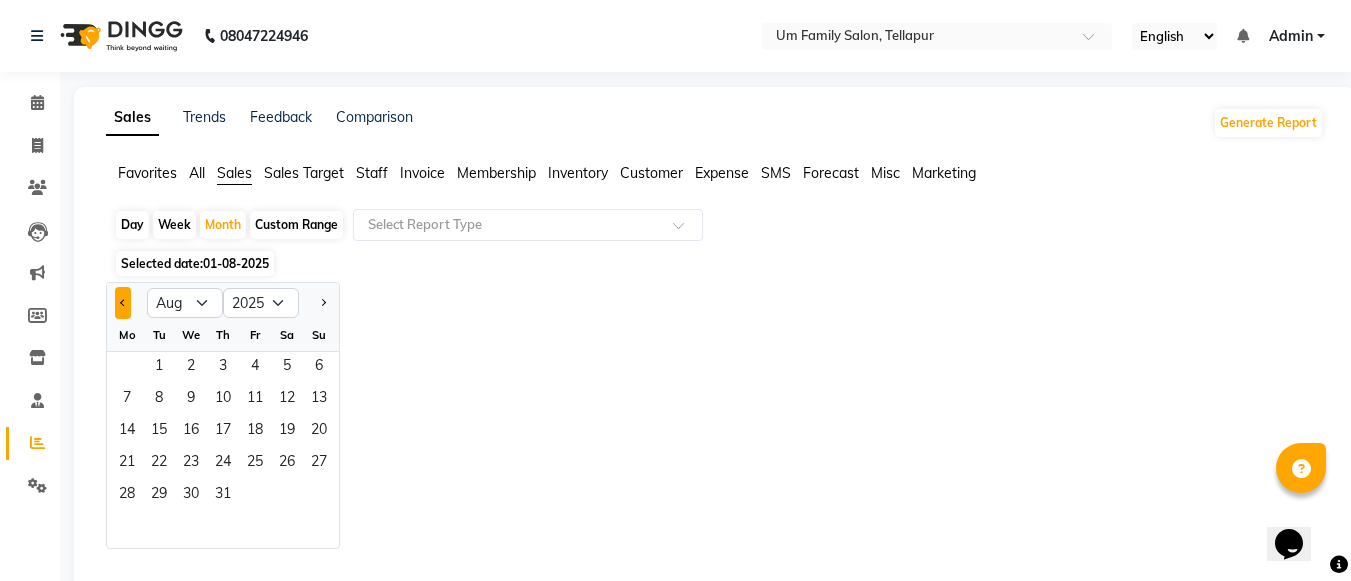 select on "7" 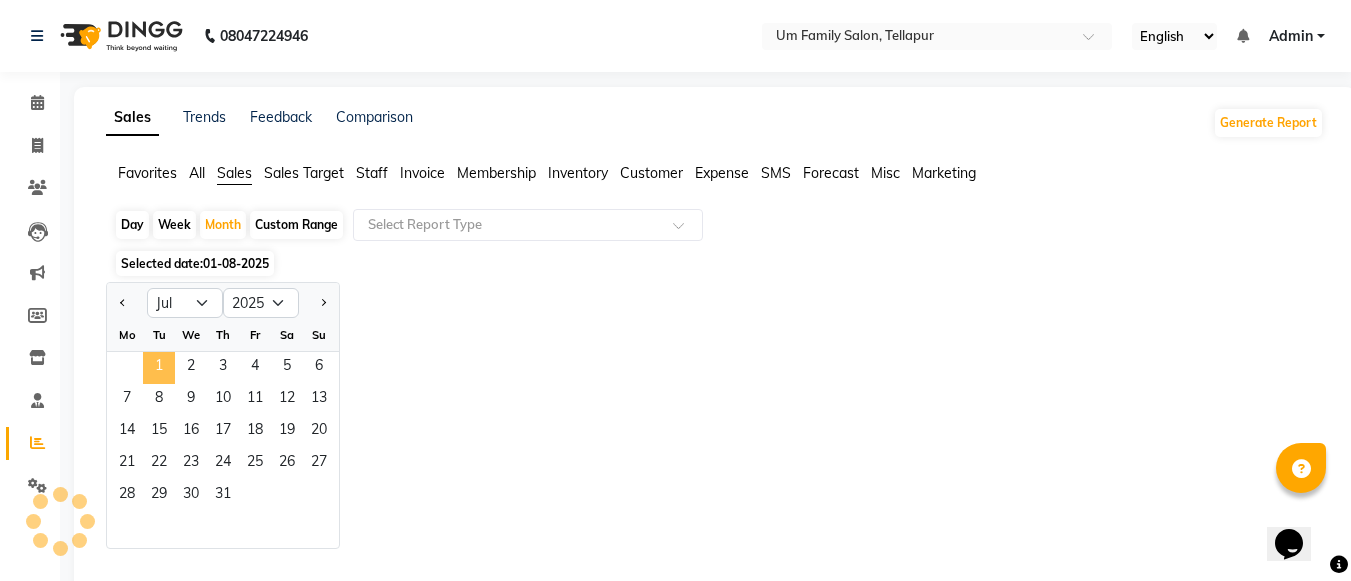 click on "1" 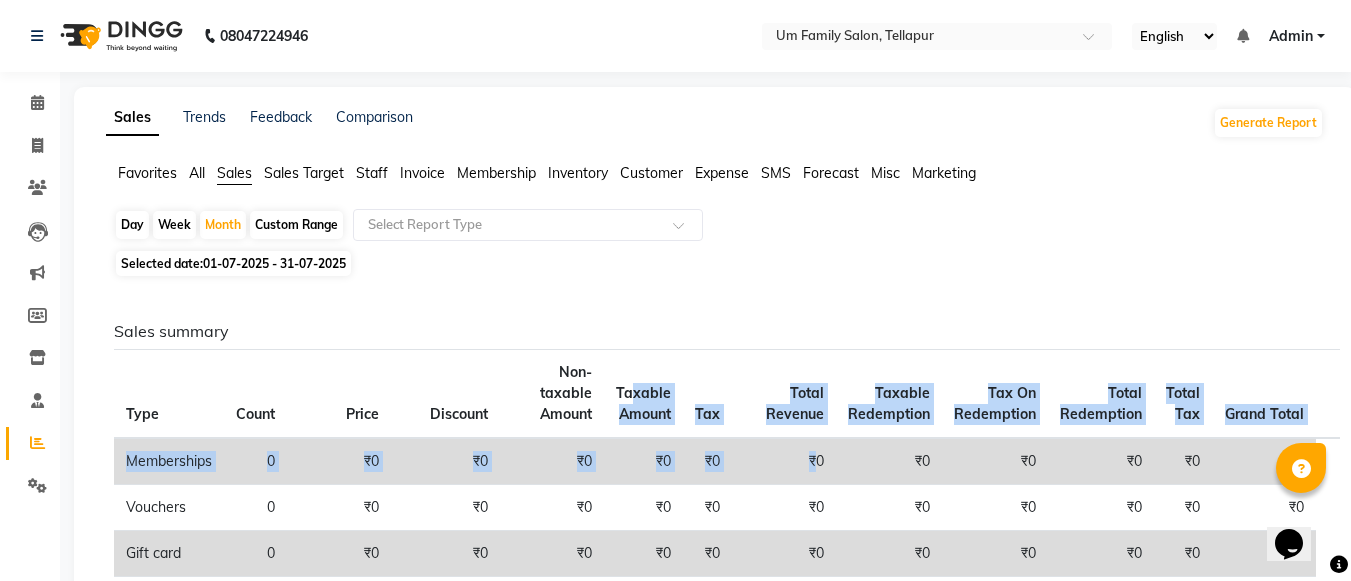 drag, startPoint x: 822, startPoint y: 422, endPoint x: 596, endPoint y: 330, distance: 244.0082 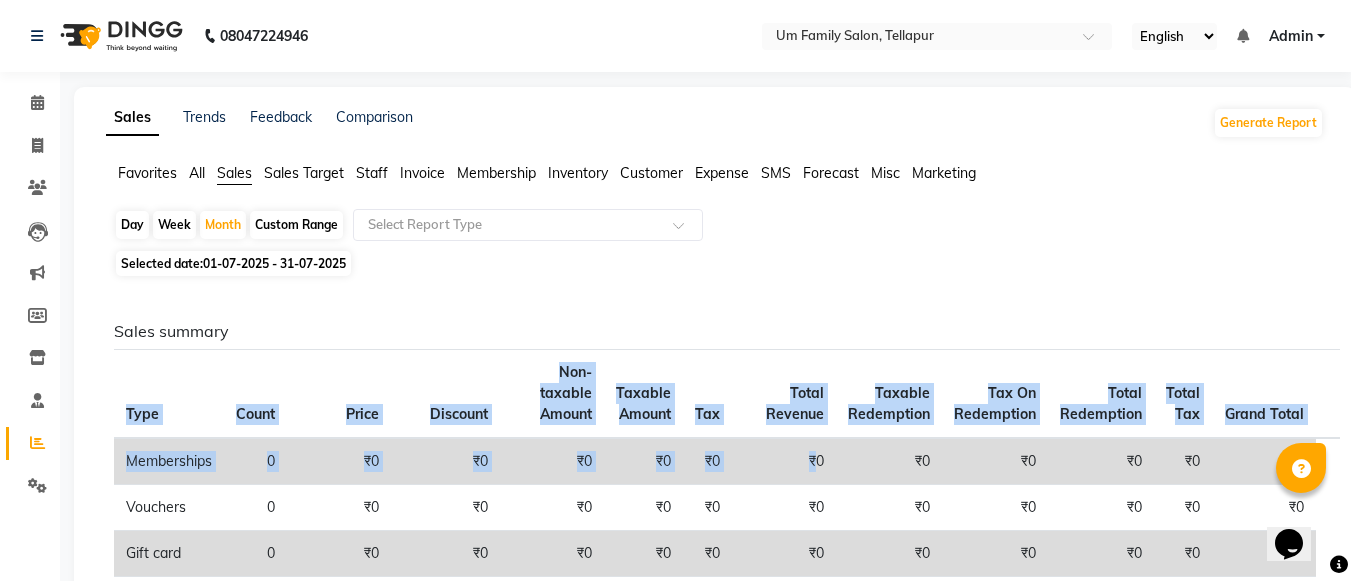 click on "Day   Week   Month   Custom Range  Select Report Type Selected date:  01-07-2025 - 31-07-2025  Sales summary Type Count Price Discount Non-taxable Amount Taxable Amount Tax Total Revenue Taxable Redemption Tax On Redemption Total Redemption Total Tax Grand Total  Memberships 0 ₹0 ₹0 ₹0 ₹0 ₹0 ₹0 ₹0 ₹0 ₹0 ₹0 ₹0  Vouchers 0 ₹0 ₹0 ₹0 ₹0 ₹0 ₹0 ₹0 ₹0 ₹0 ₹0 ₹0  Gift card 0 ₹0 ₹0 ₹0 ₹0 ₹0 ₹0 ₹0 ₹0 ₹0 ₹0 ₹0  Products 0 ₹0 ₹0 ₹0 ₹0 ₹0 ₹0 ₹0 ₹0 ₹0 ₹0 ₹0  Packages 0 ₹0 ₹0 ₹0 ₹0 ₹0 ₹0 ₹0 ₹0 ₹0 ₹0 ₹0  Tips 0 ₹0 ₹0 ₹0 ₹0 ₹0 ₹0 ₹0 ₹0 ₹0 ₹0 ₹0  Prepaid 0 ₹0 ₹0 ₹0 ₹0 ₹0 ₹0 ₹0 ₹0 ₹0 ₹0 ₹0  Services 1369 ₹4,03,632.00 ₹10,291.53 ₹3,93,340.47 ₹0 ₹0 ₹3,93,340.47 ₹0 ₹0 ₹0 ₹0 ₹3,93,340.47  Fee 0 ₹0 ₹0 ₹0 ₹0 ₹0 ₹0 ₹0 ₹0 ₹0 ₹0 ₹0 Payment mode Payment Mode Count Total Redemption Tip Fee Advance Amount Invoice Amount  UPI 578 ₹3,53,804.00" 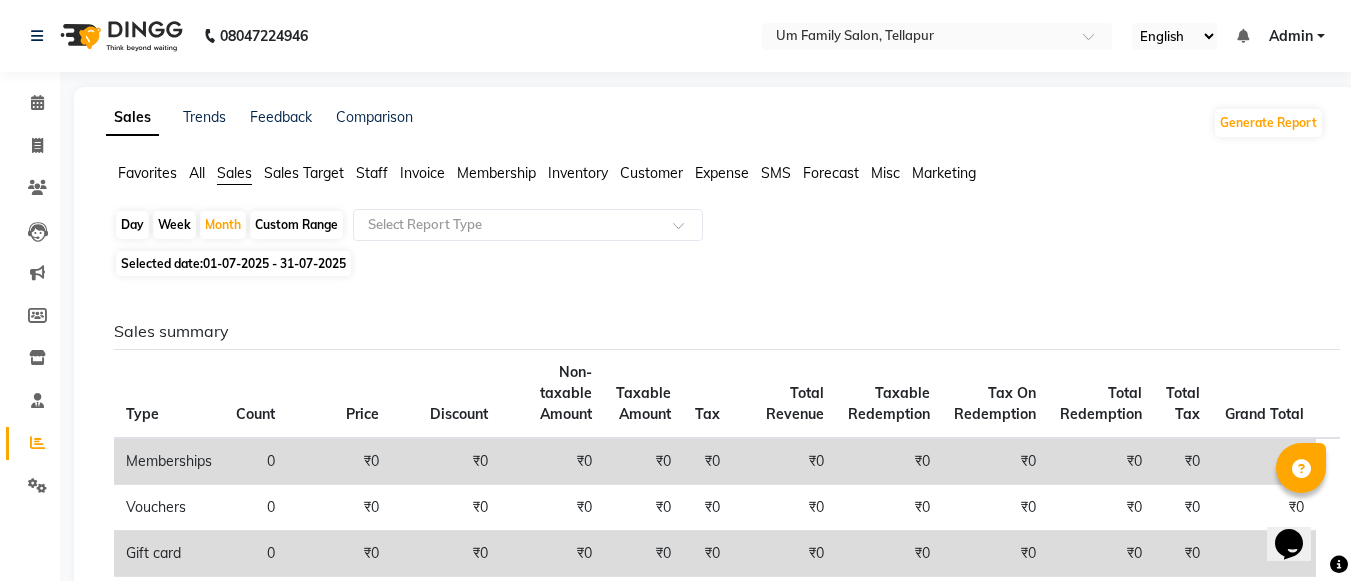 click on "Sales Target" 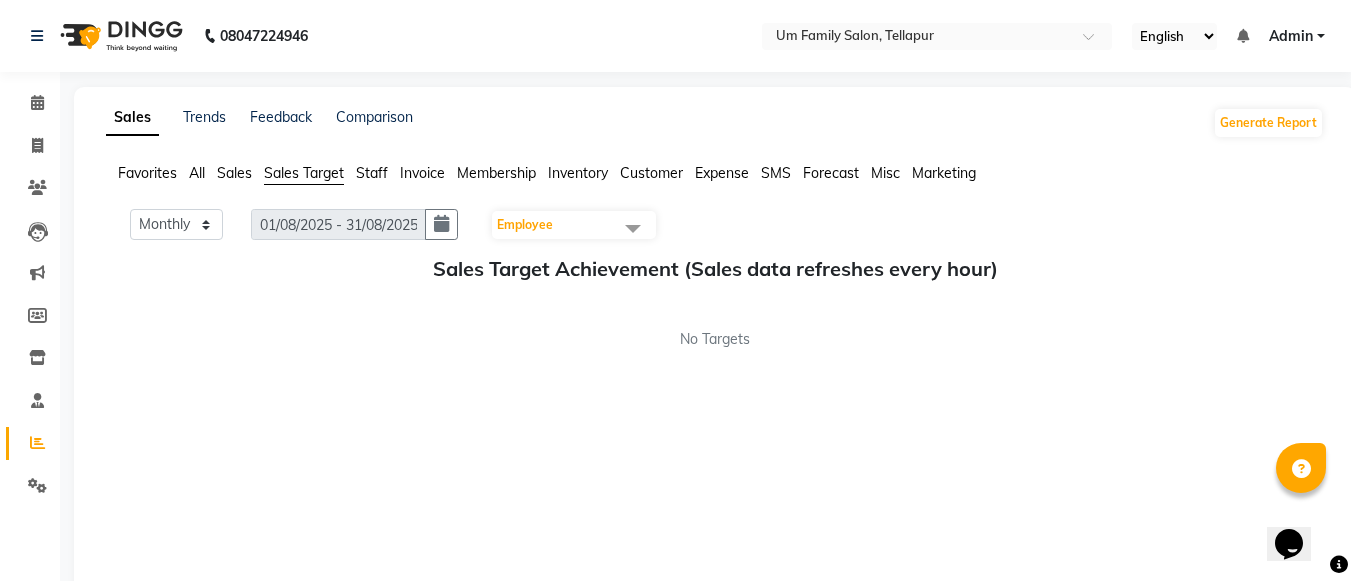 click on "Sales" 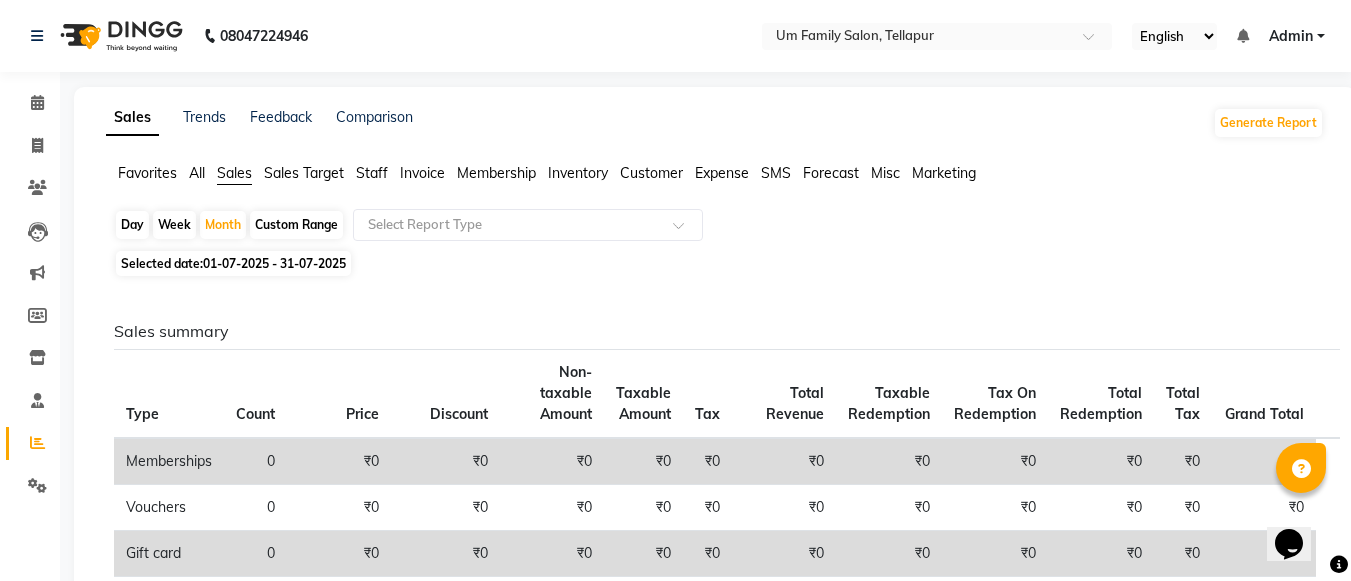 scroll, scrollTop: 508, scrollLeft: 0, axis: vertical 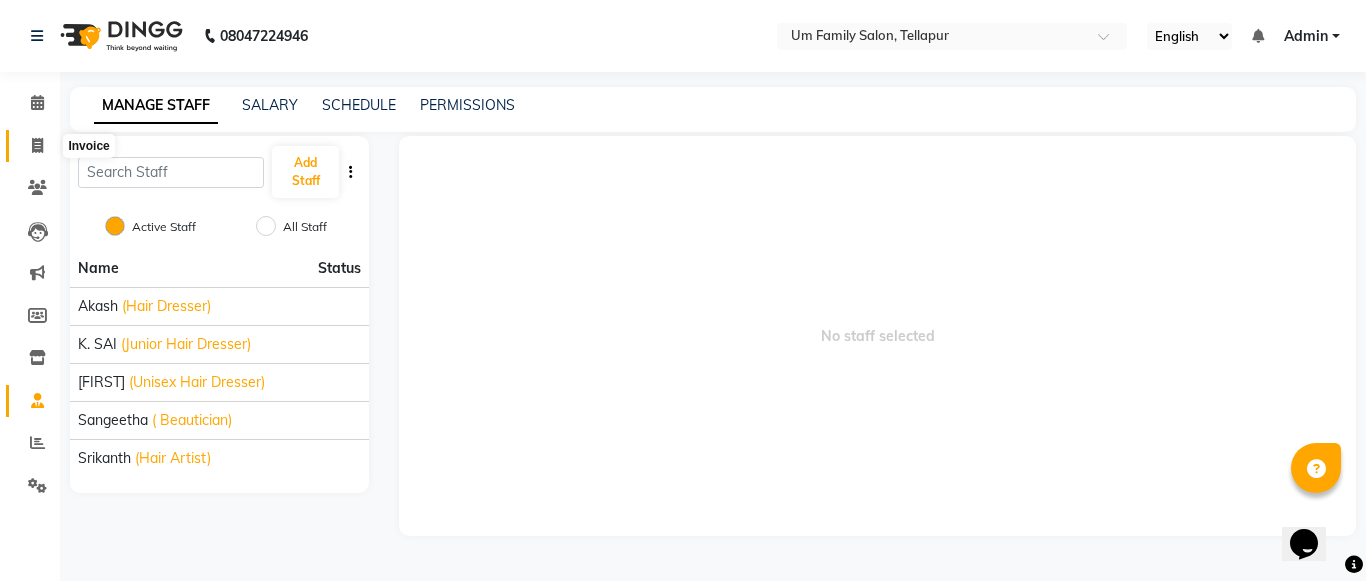 click 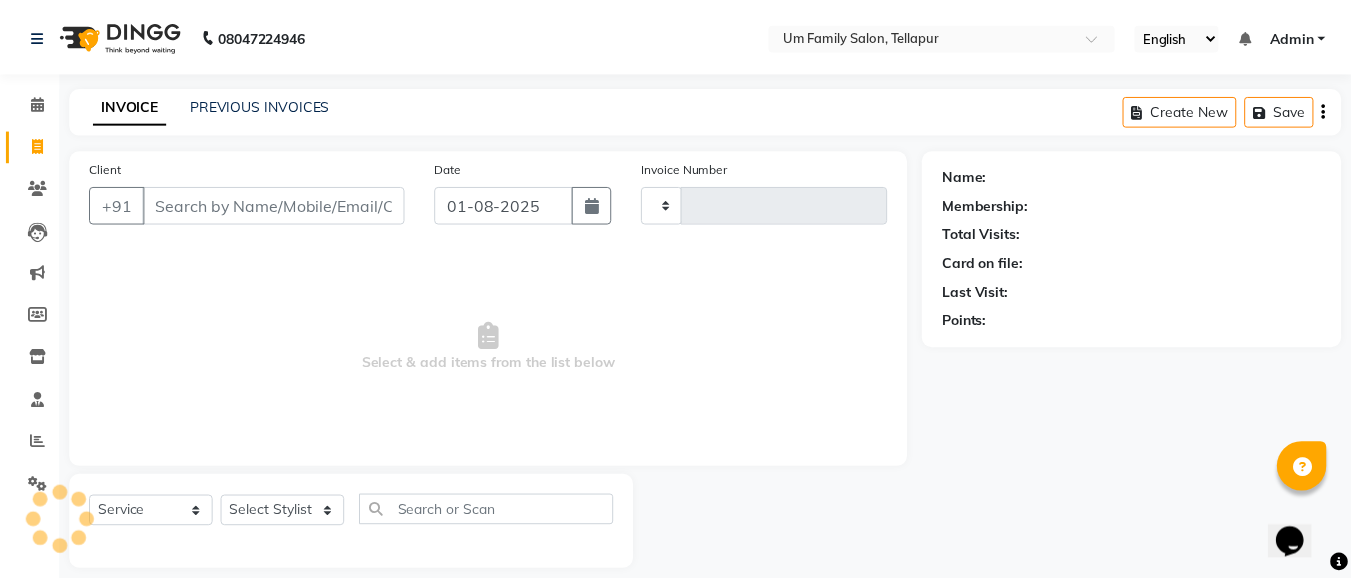 scroll, scrollTop: 20, scrollLeft: 0, axis: vertical 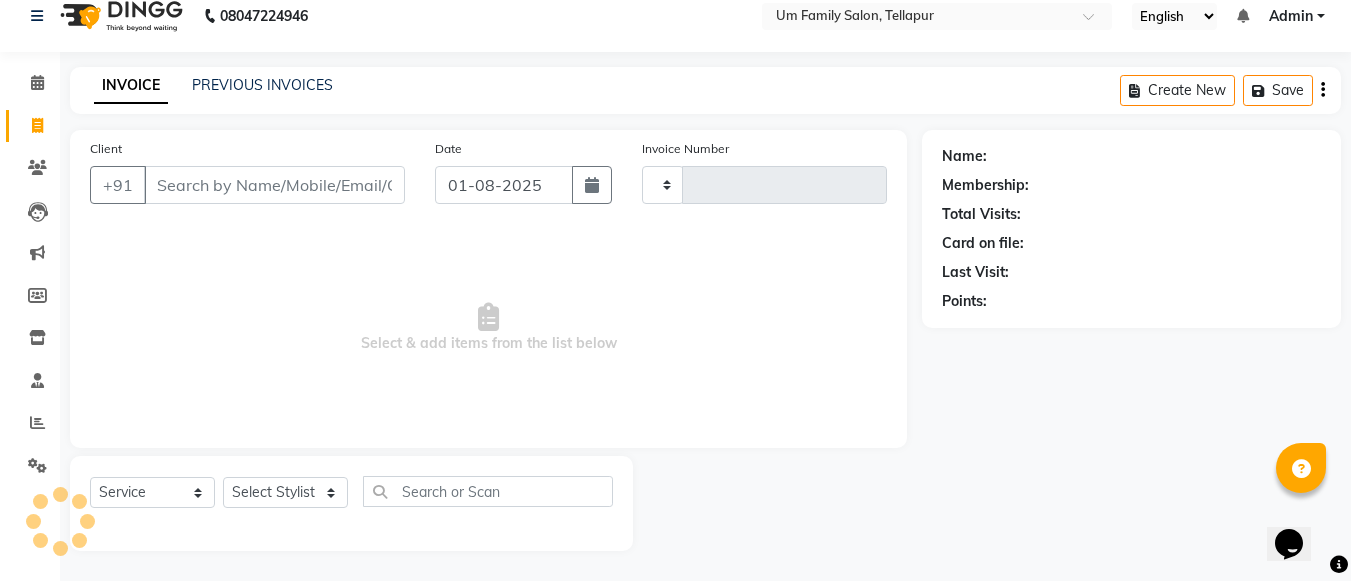 type on "[POSTAL_CODE]" 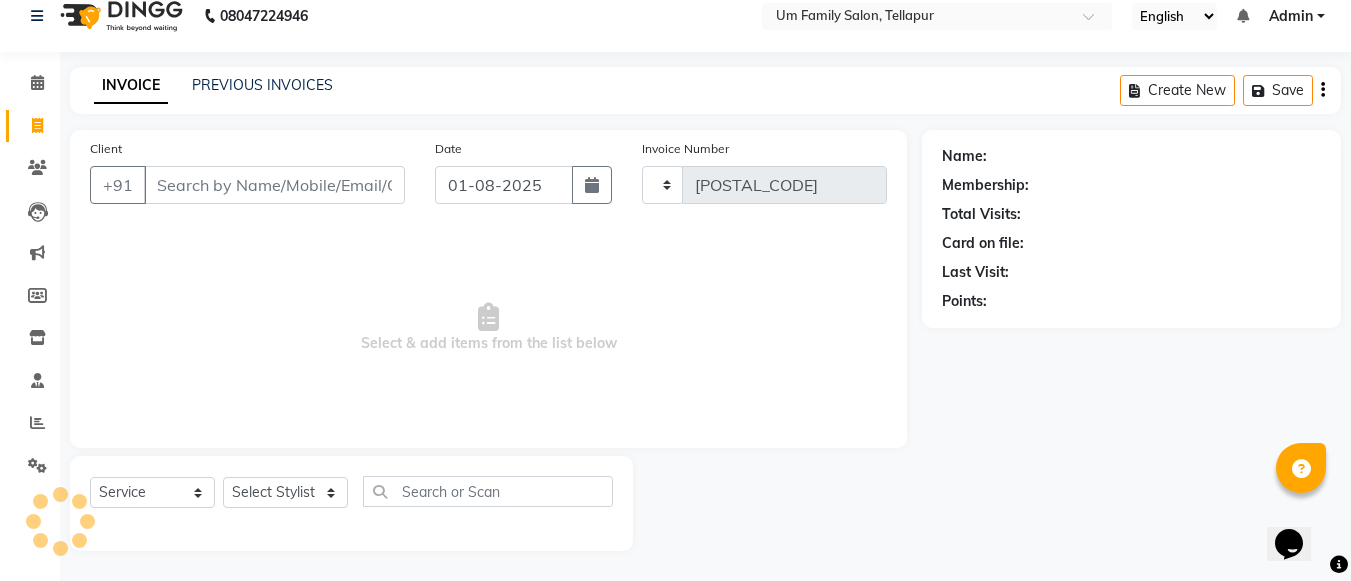 select on "5102" 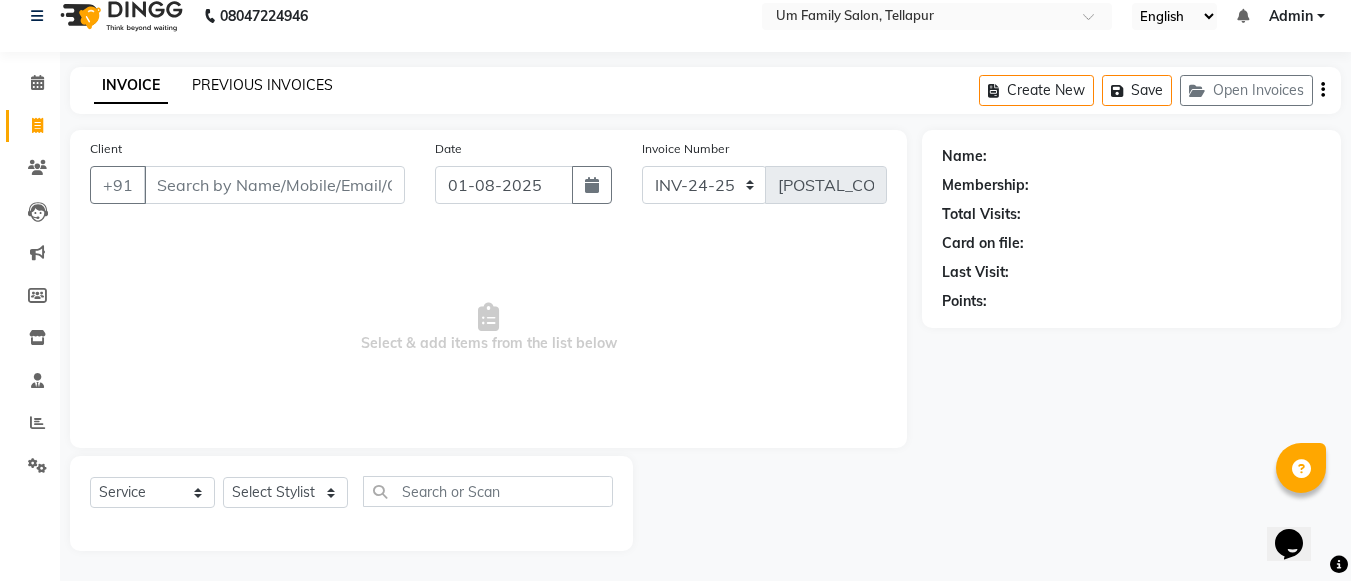 click on "PREVIOUS INVOICES" 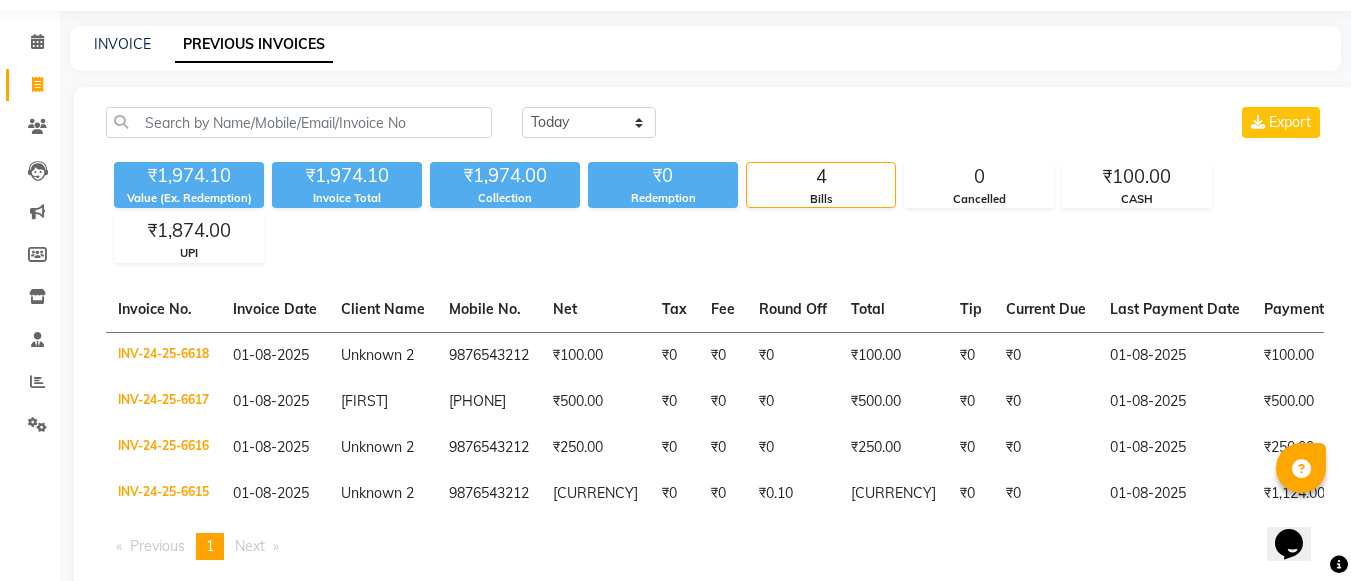 scroll, scrollTop: 121, scrollLeft: 0, axis: vertical 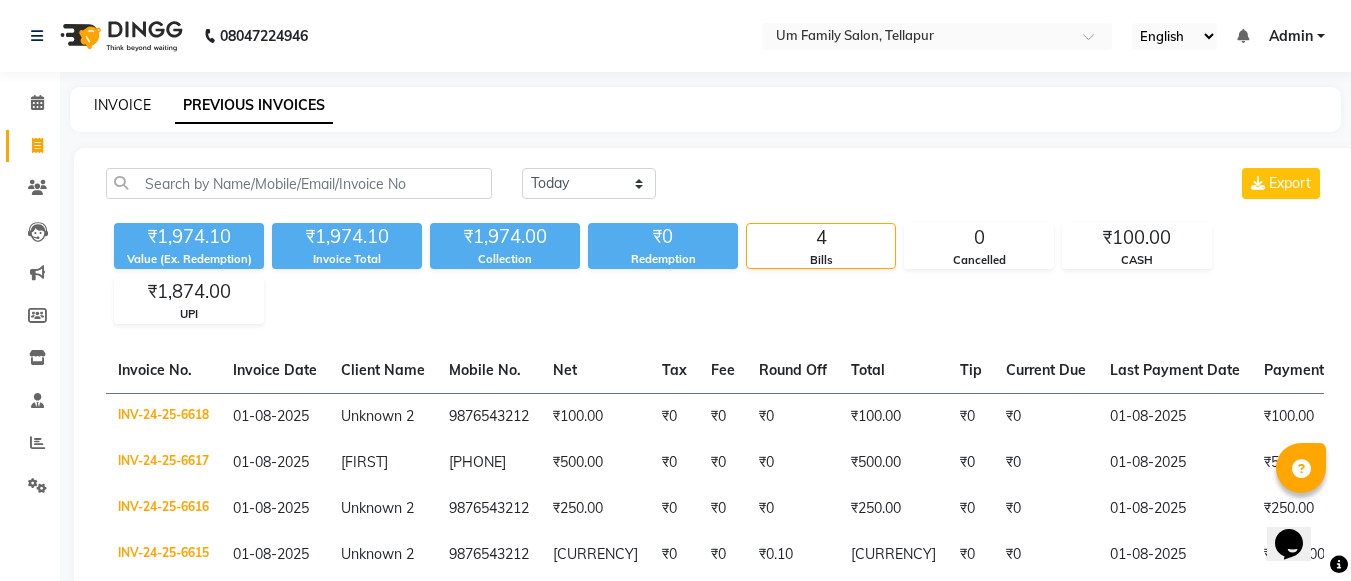 click on "INVOICE" 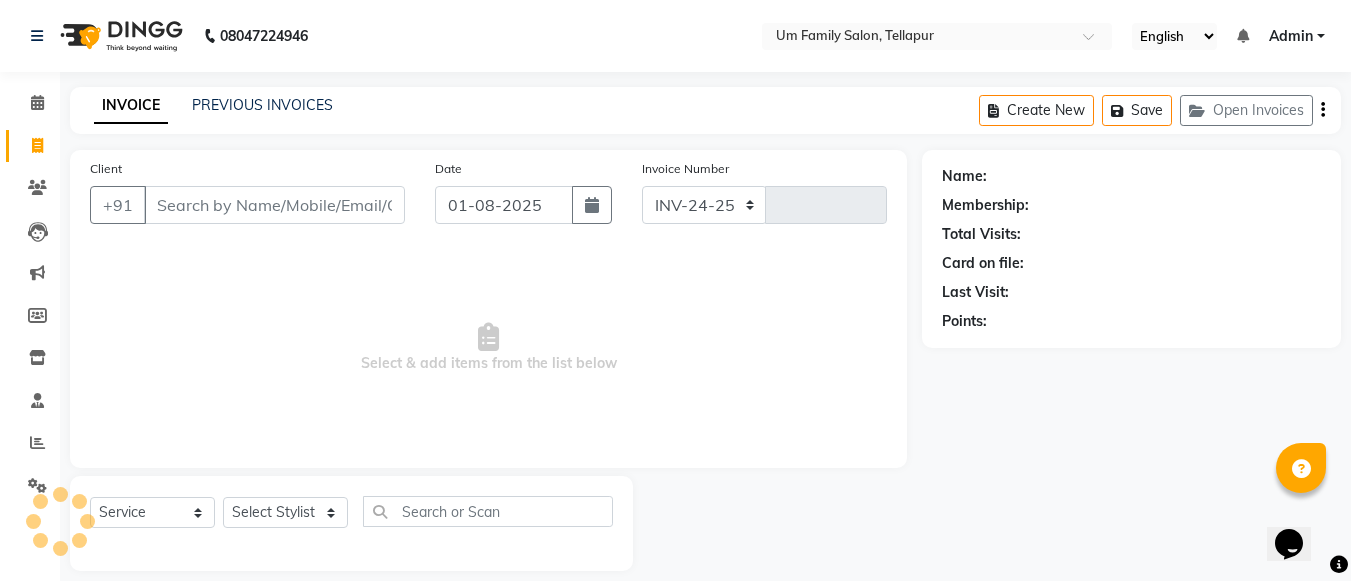 scroll, scrollTop: 20, scrollLeft: 0, axis: vertical 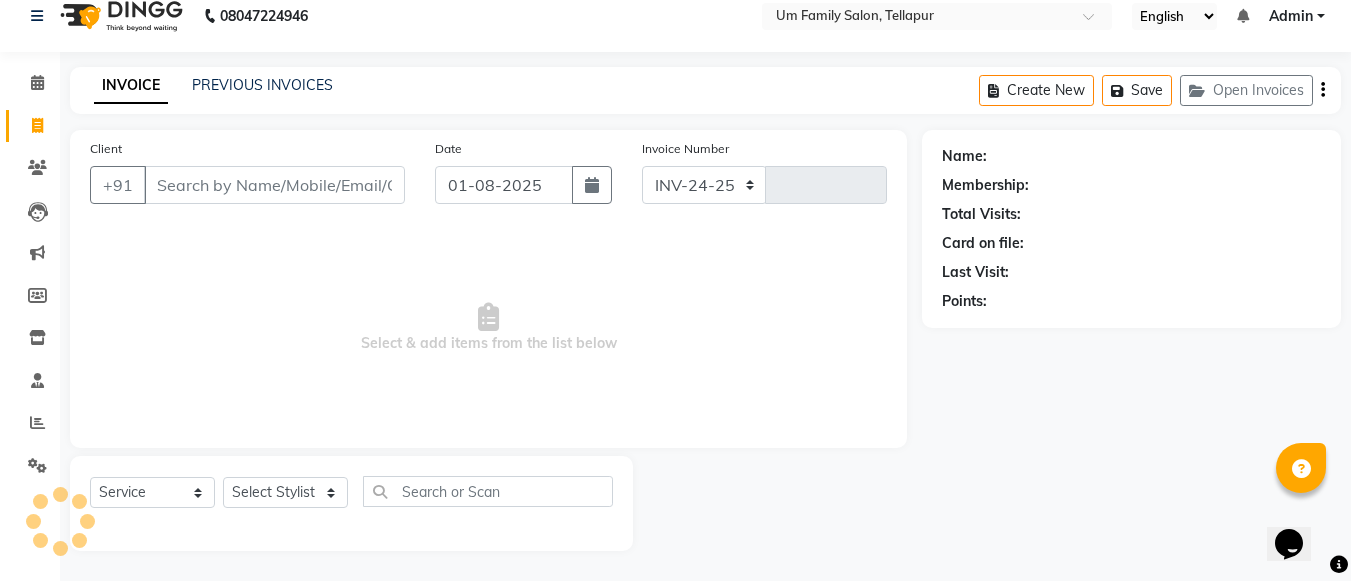select on "5102" 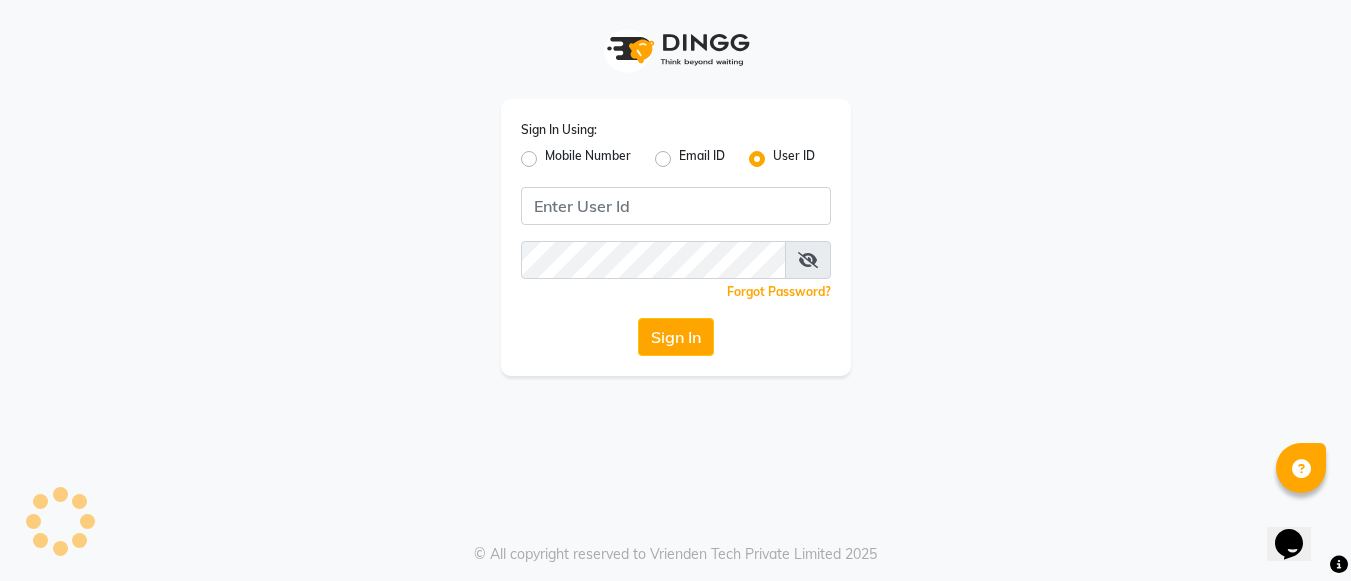 scroll, scrollTop: 0, scrollLeft: 0, axis: both 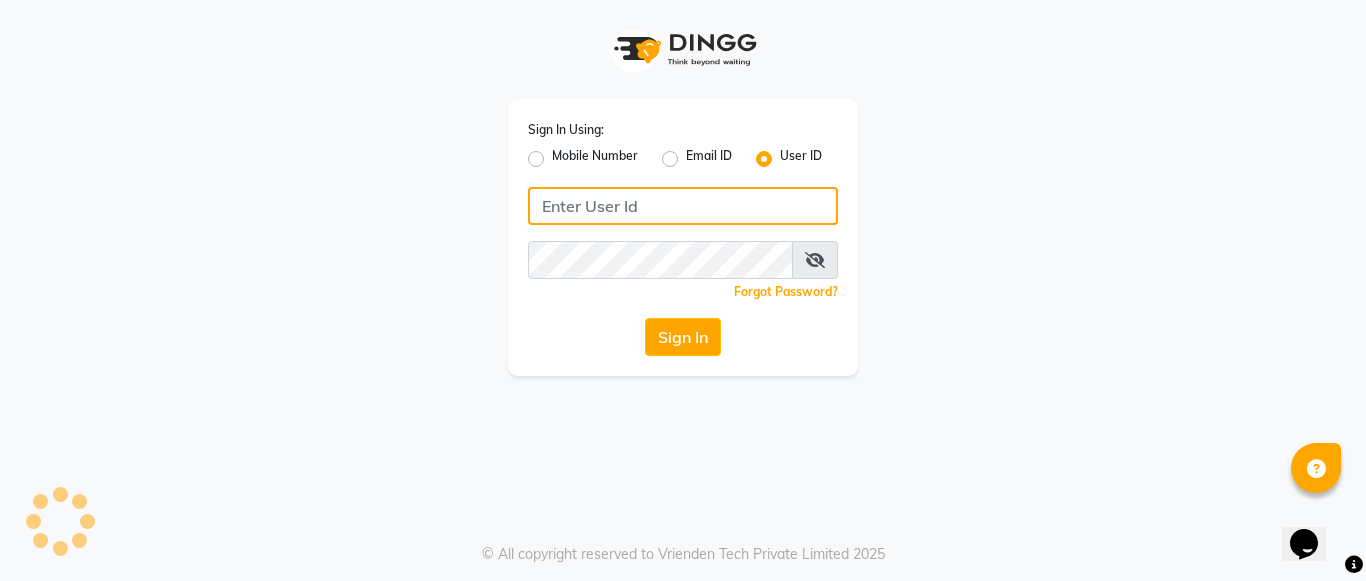 type on "umsalon" 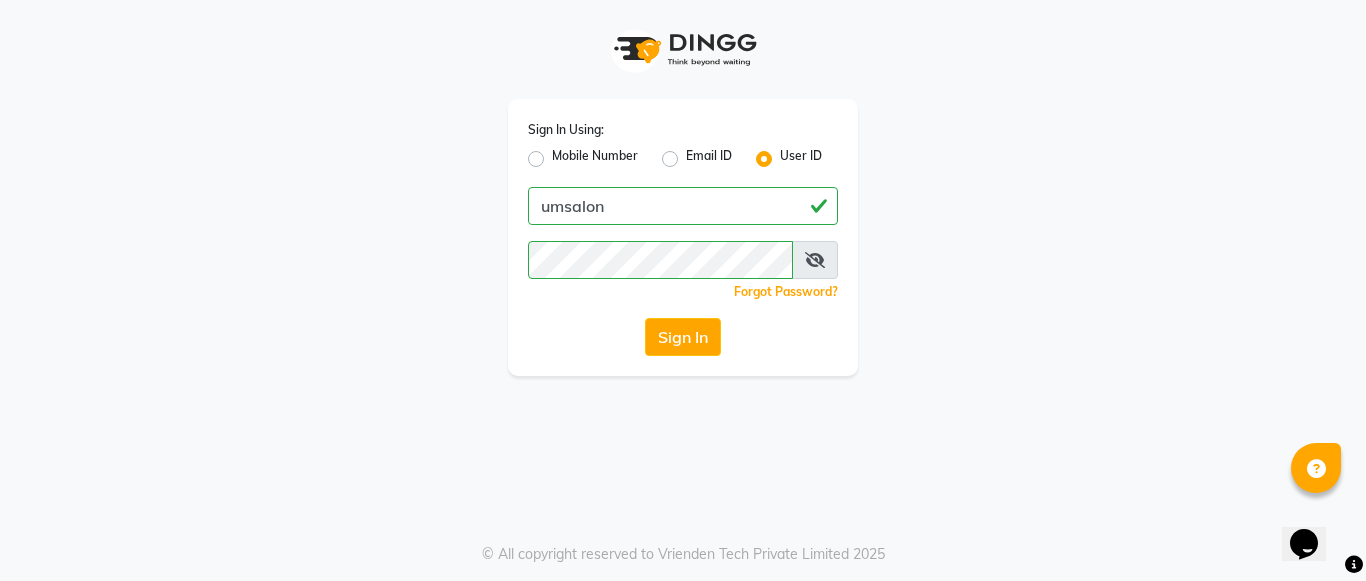 click on "Sign In Using: Mobile Number Email ID User ID umsalon  Remember me Forgot Password?  Sign In" 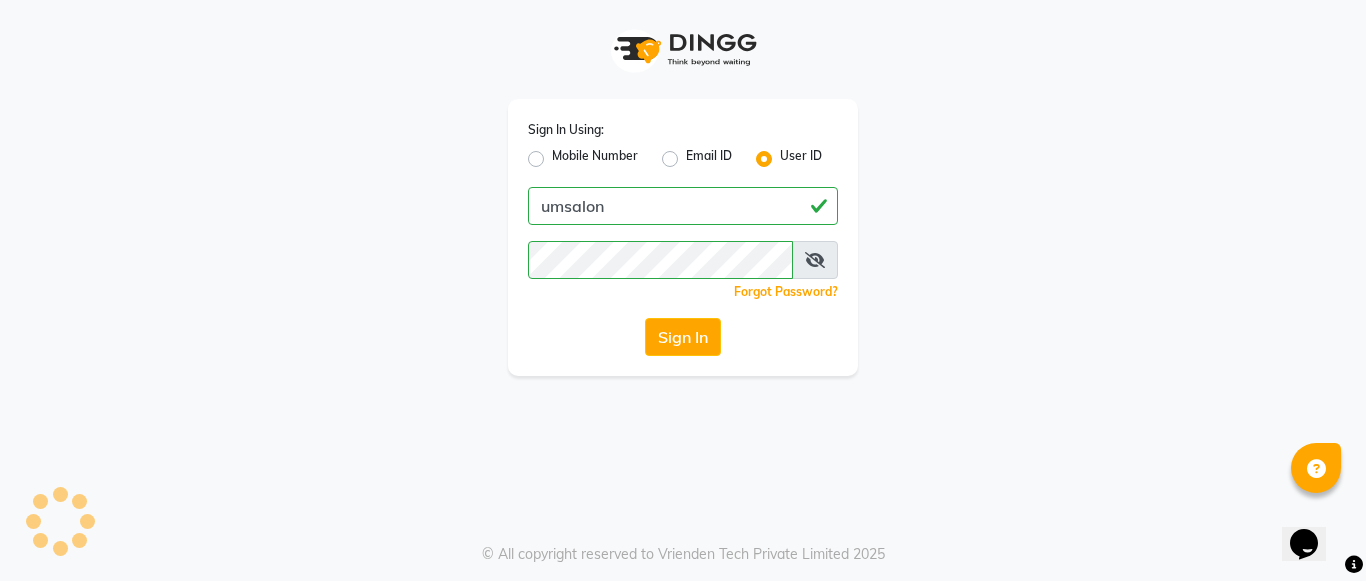 click on "Sign In Using: Mobile Number Email ID User ID umsalon  Remember me Forgot Password?  Sign In" 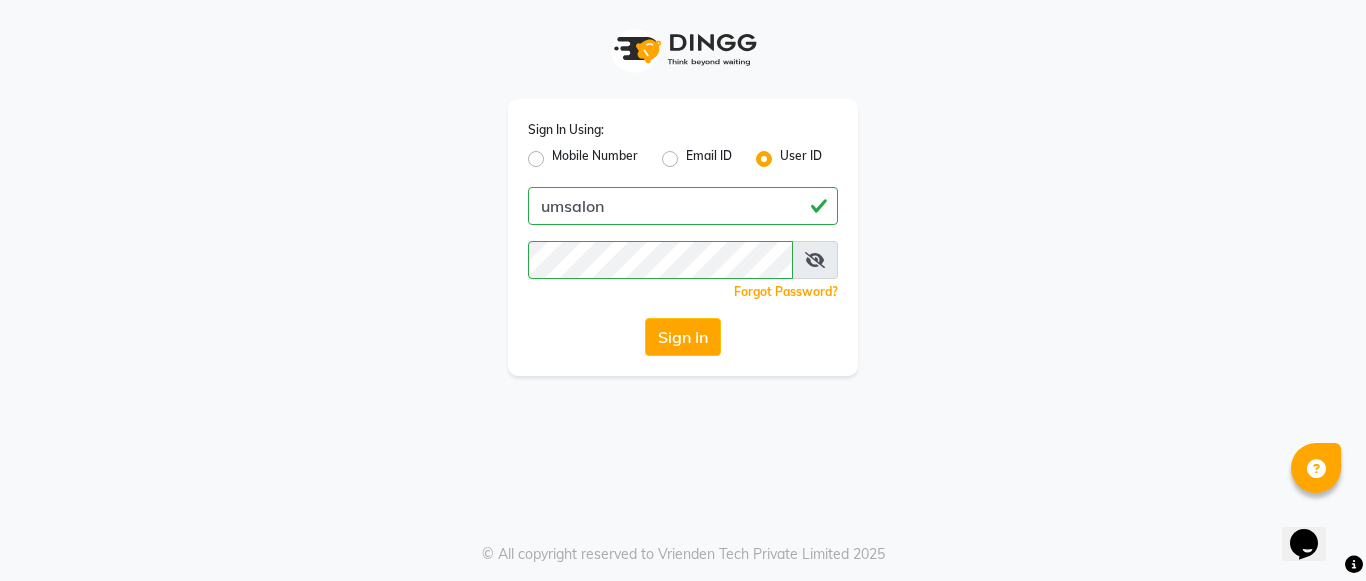 click on "Sign In Using: Mobile Number Email ID User ID umsalon  Remember me Forgot Password?  Sign In" 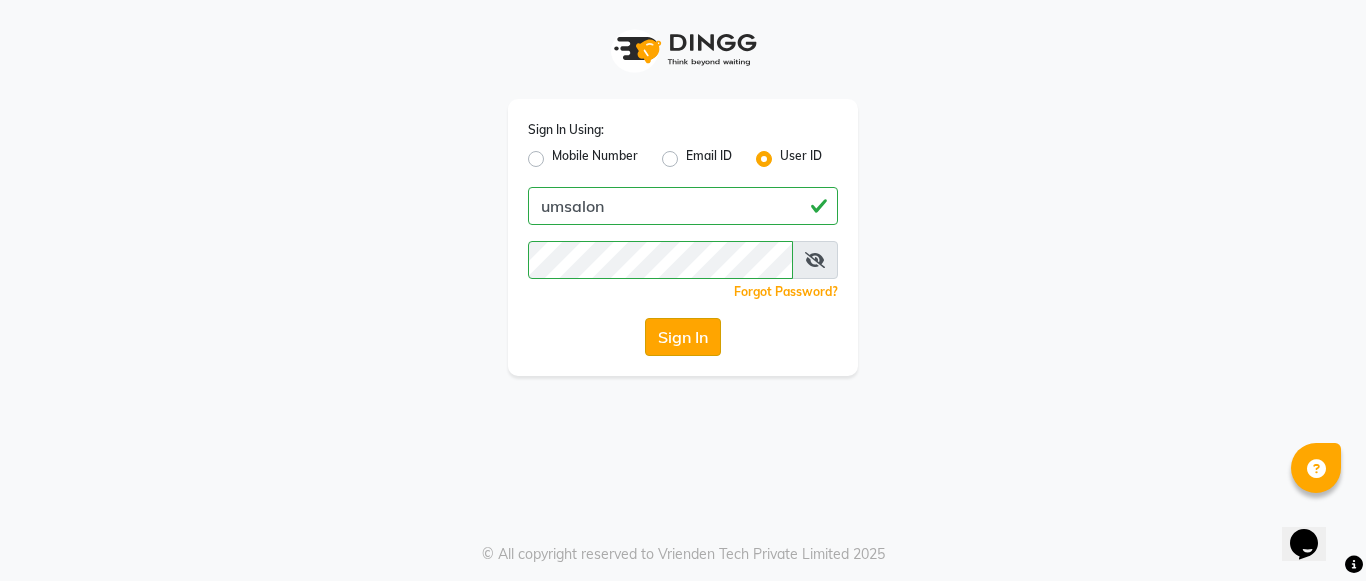click on "Sign In" 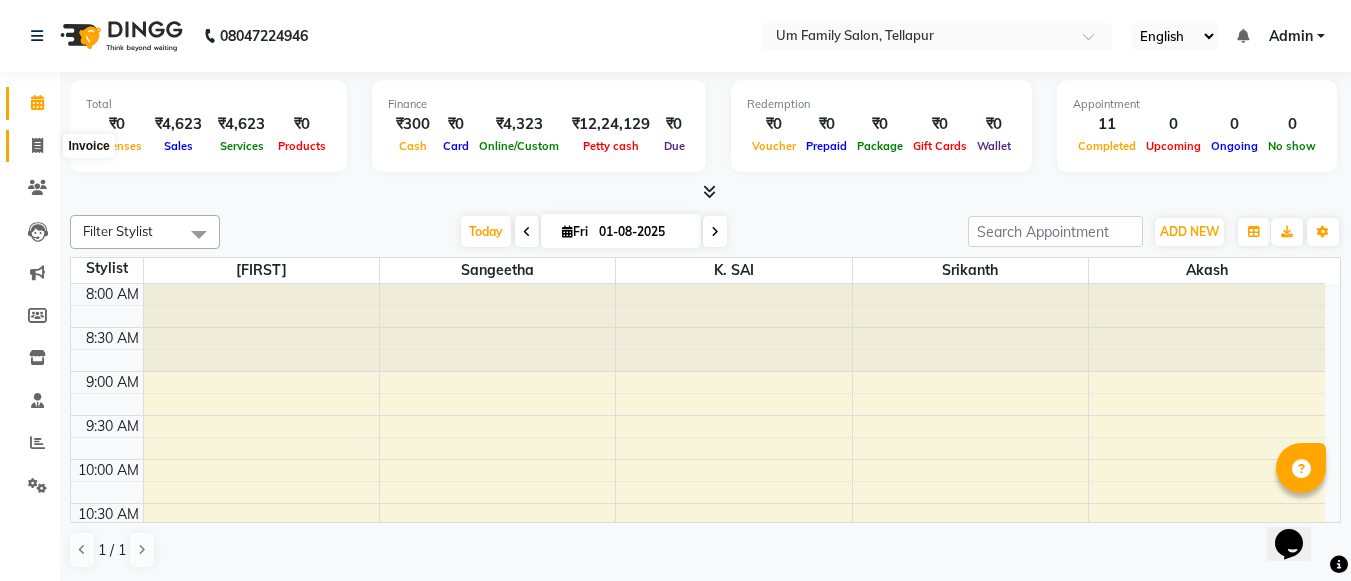 click 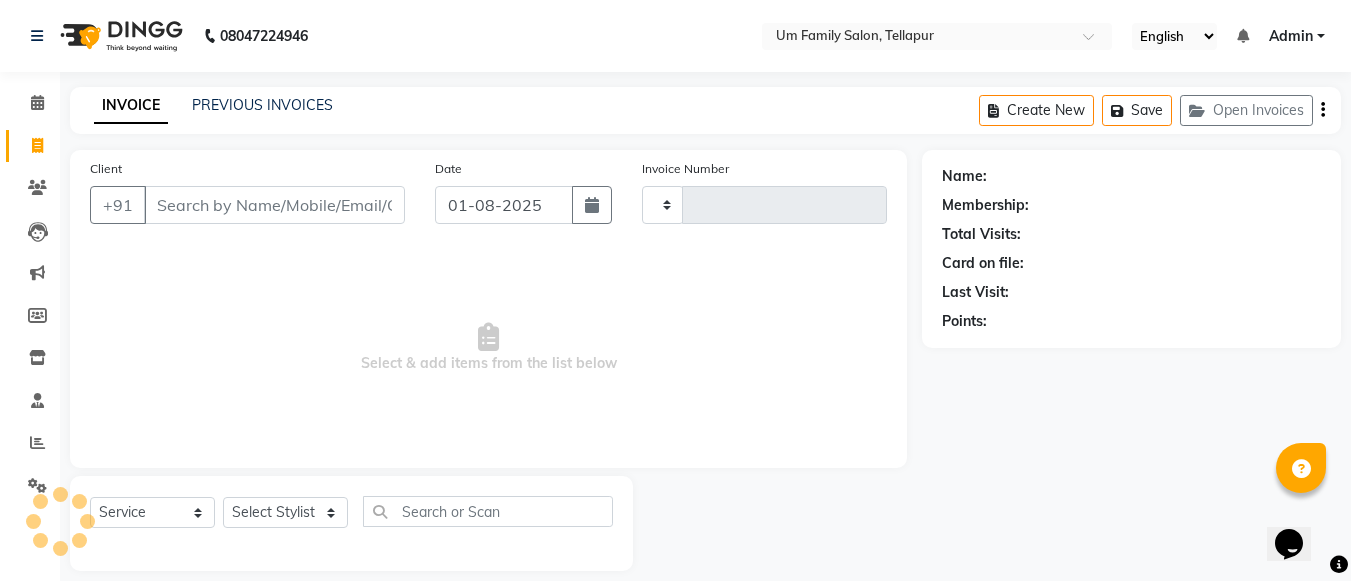 type on "6624" 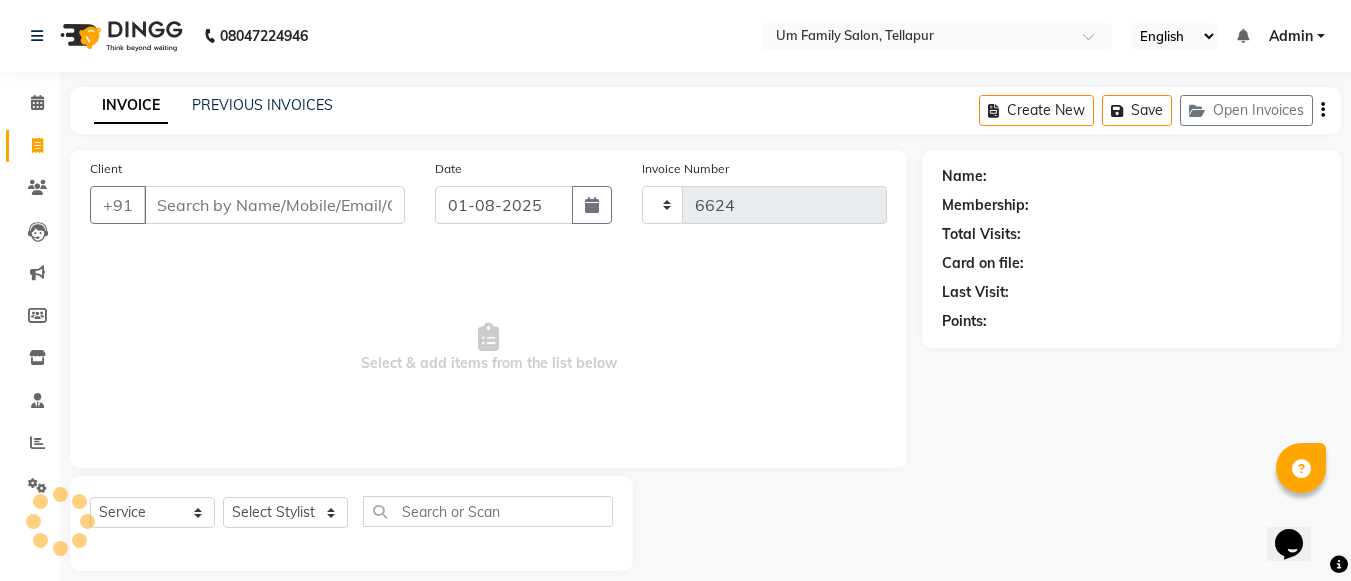 select on "5102" 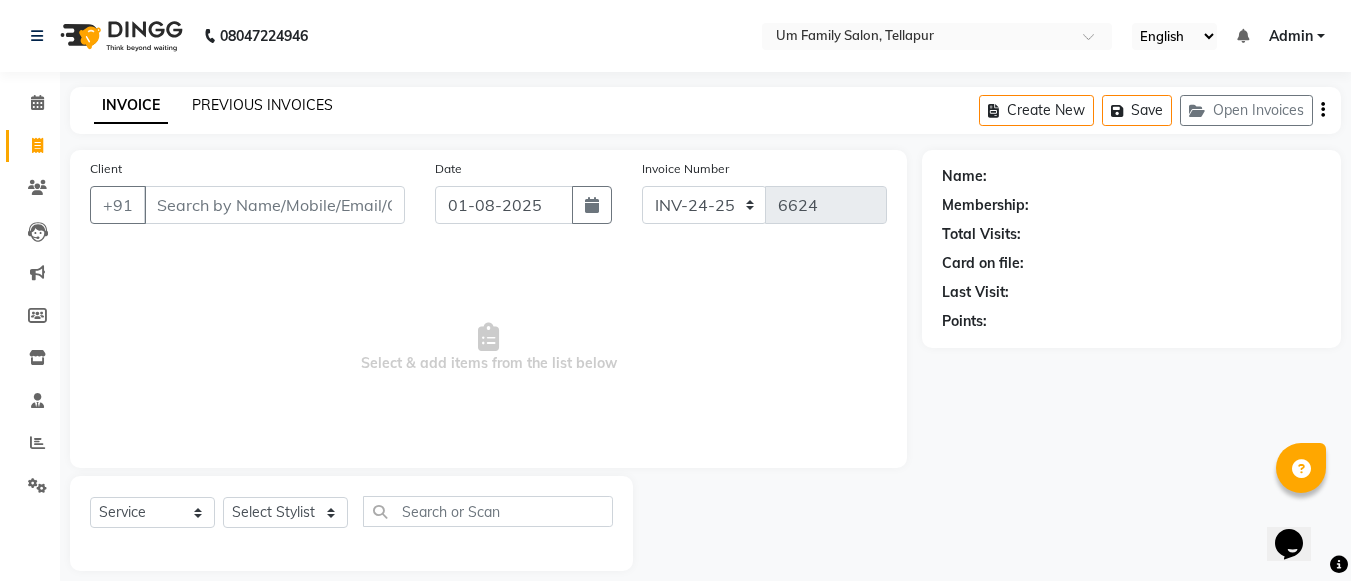 click on "PREVIOUS INVOICES" 